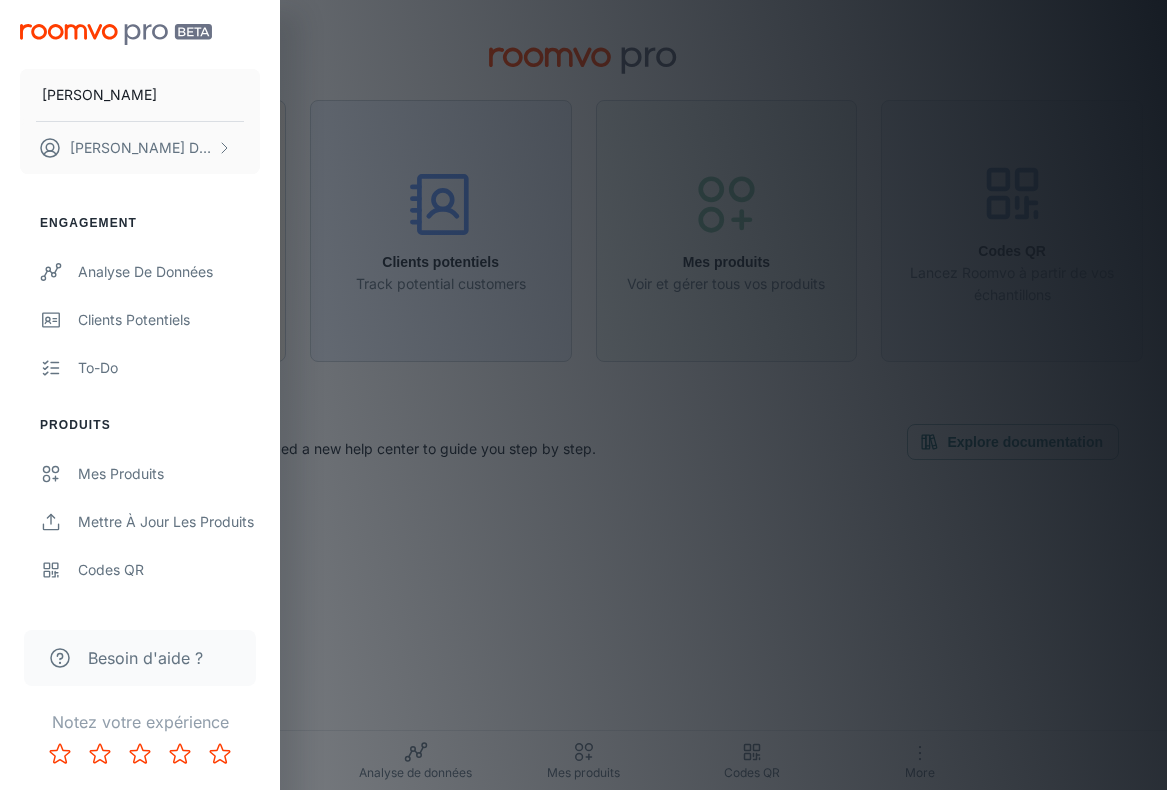 scroll, scrollTop: 0, scrollLeft: 0, axis: both 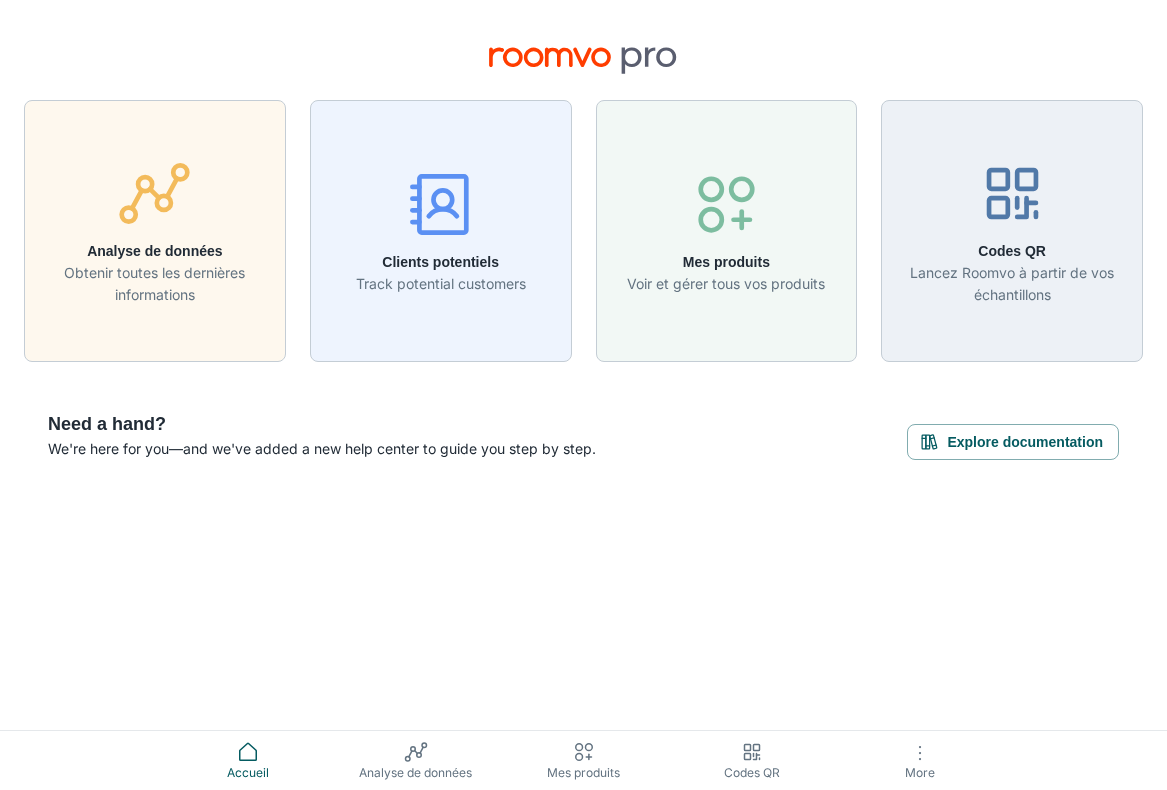 click 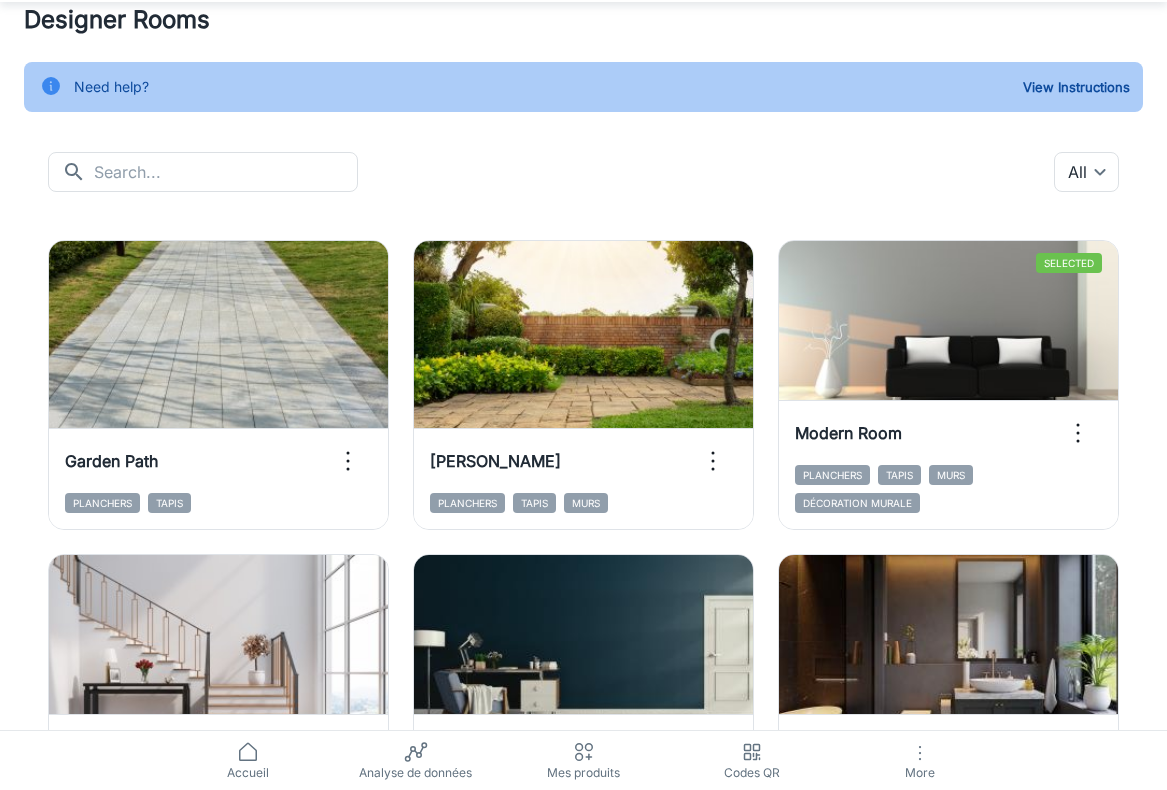 scroll, scrollTop: 0, scrollLeft: 0, axis: both 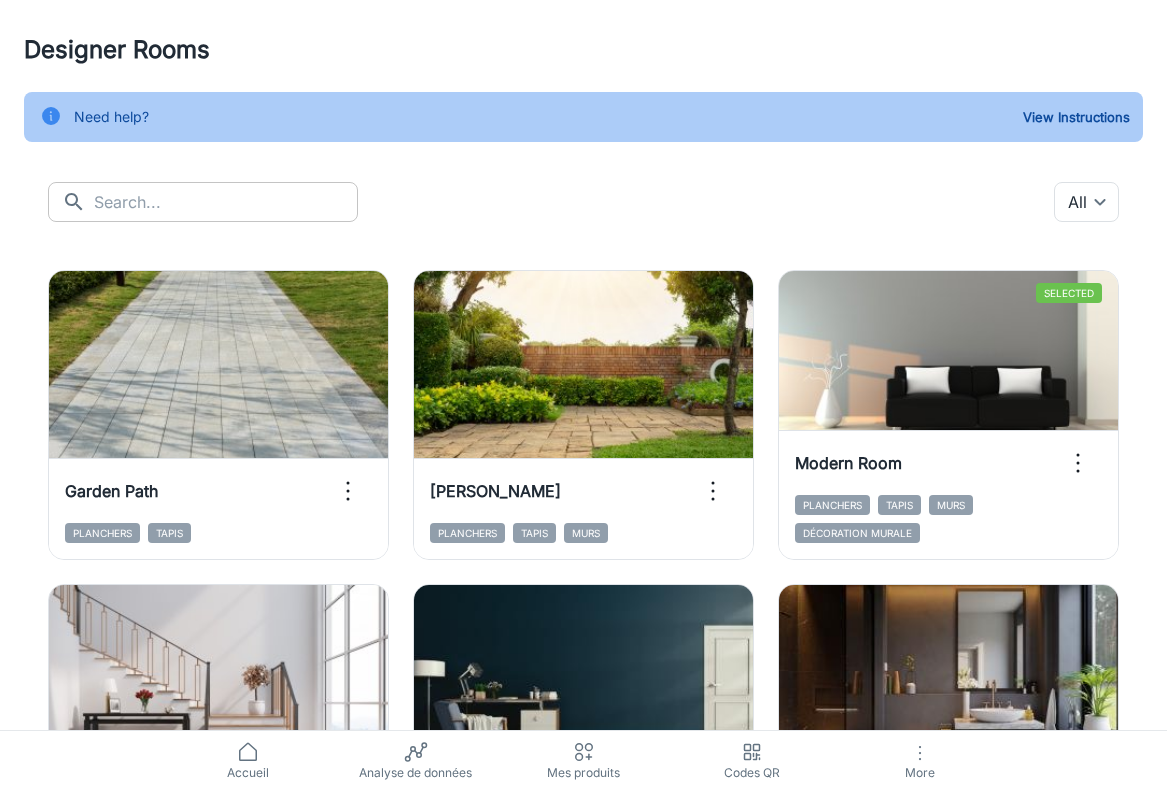 click at bounding box center (226, 202) 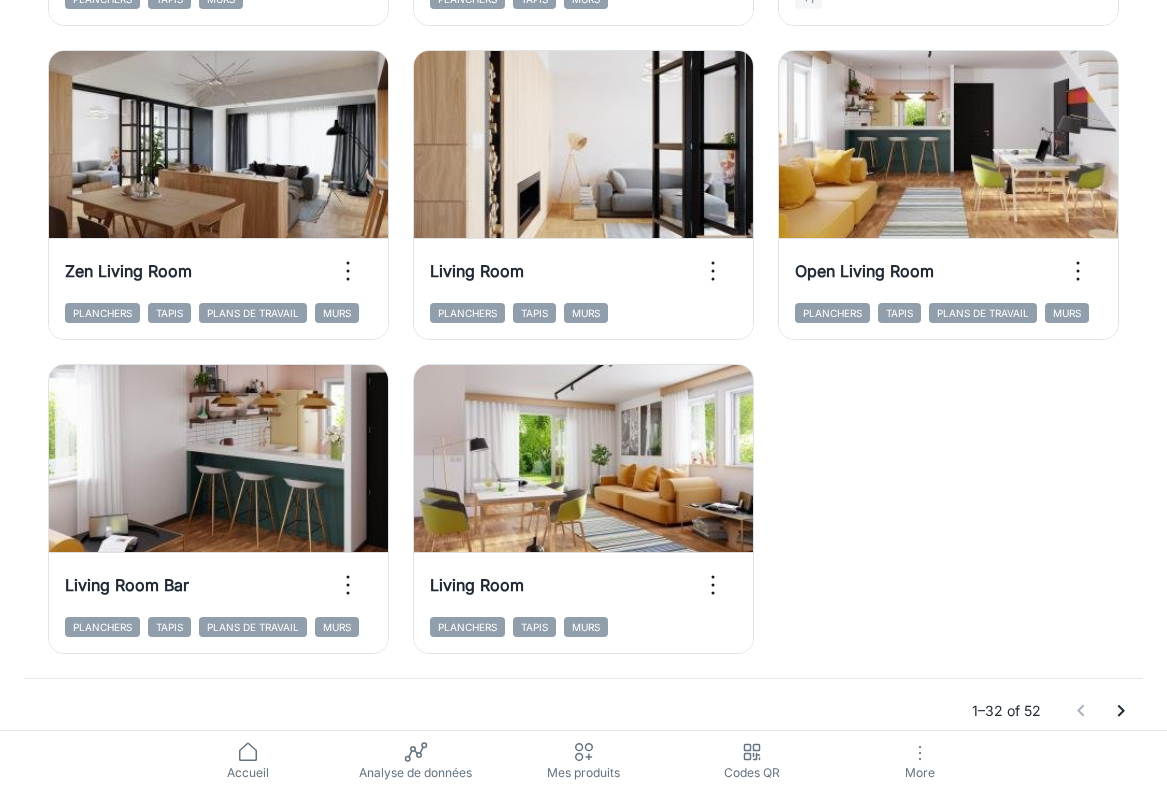 scroll, scrollTop: 3059, scrollLeft: 0, axis: vertical 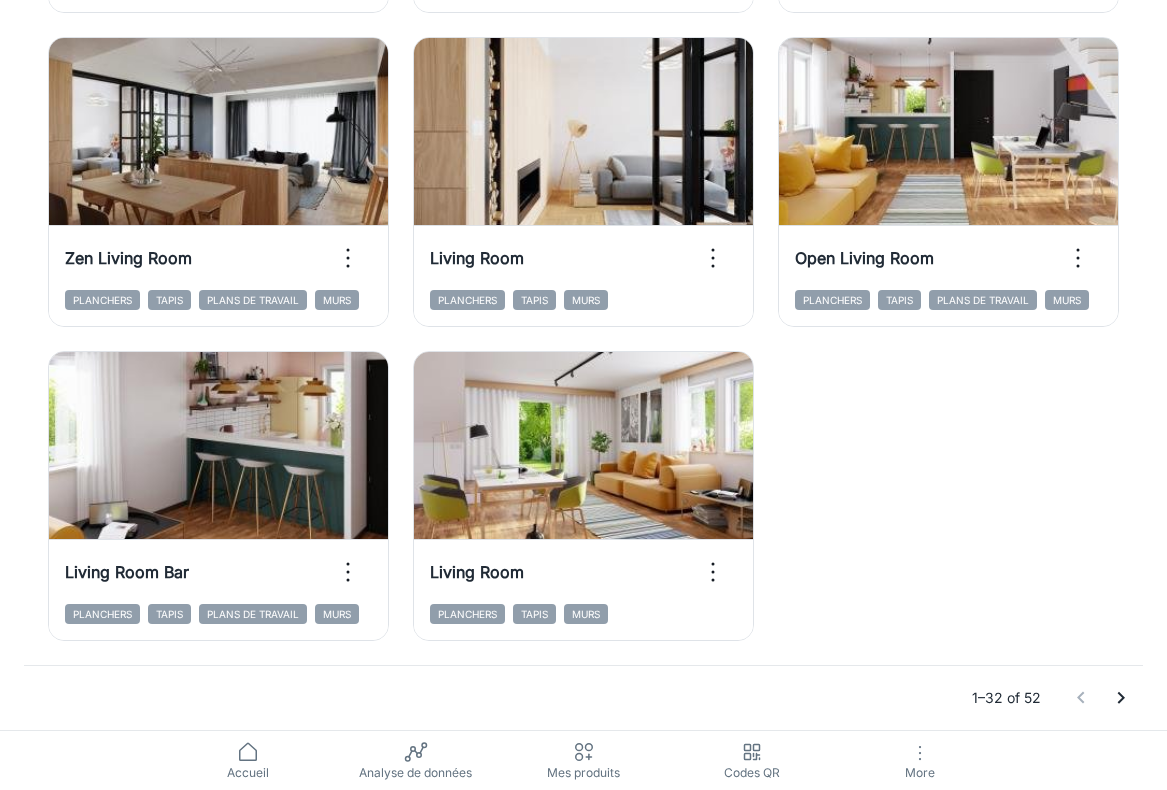 click 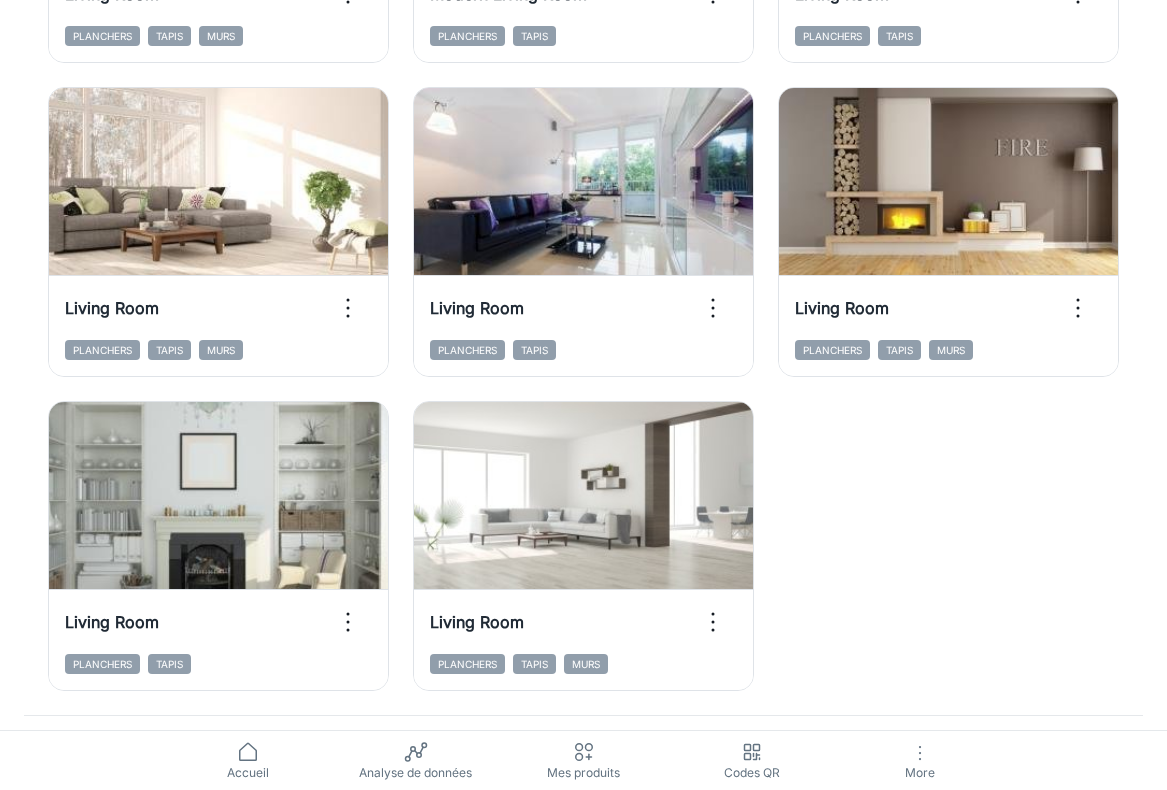 scroll, scrollTop: 1803, scrollLeft: 0, axis: vertical 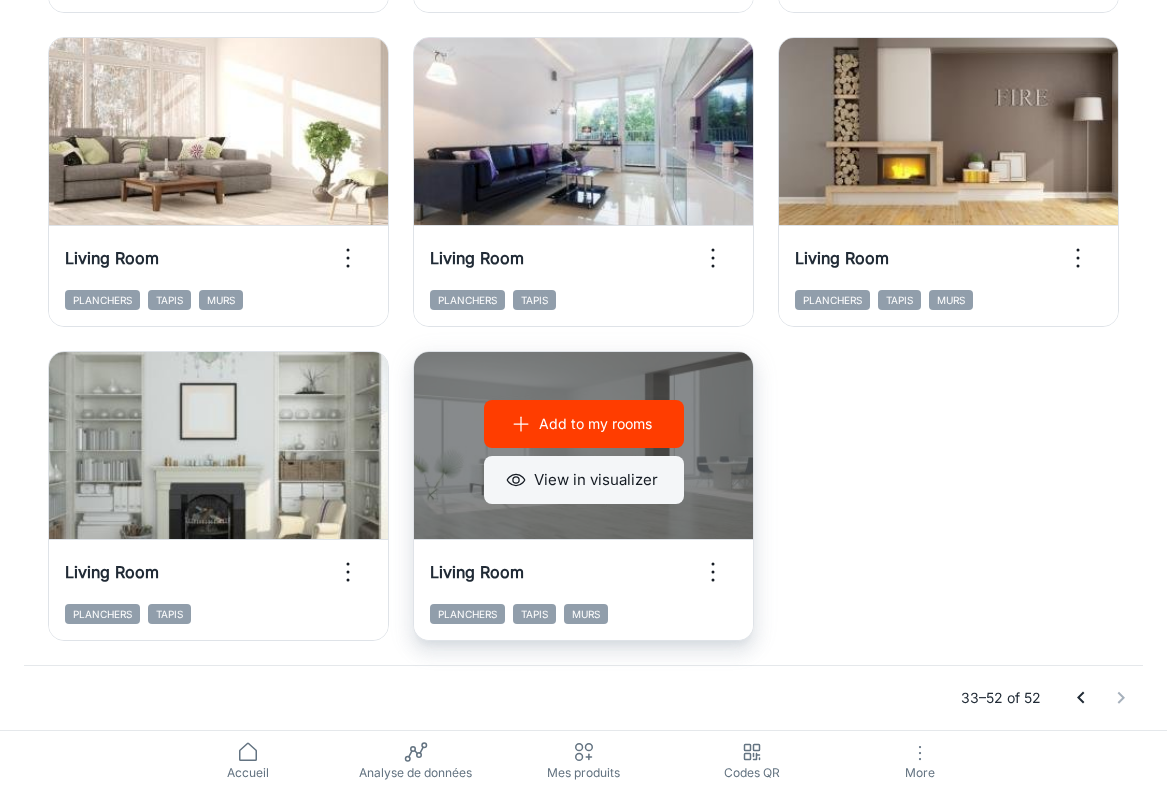 click on "View in visualizer" at bounding box center (584, 480) 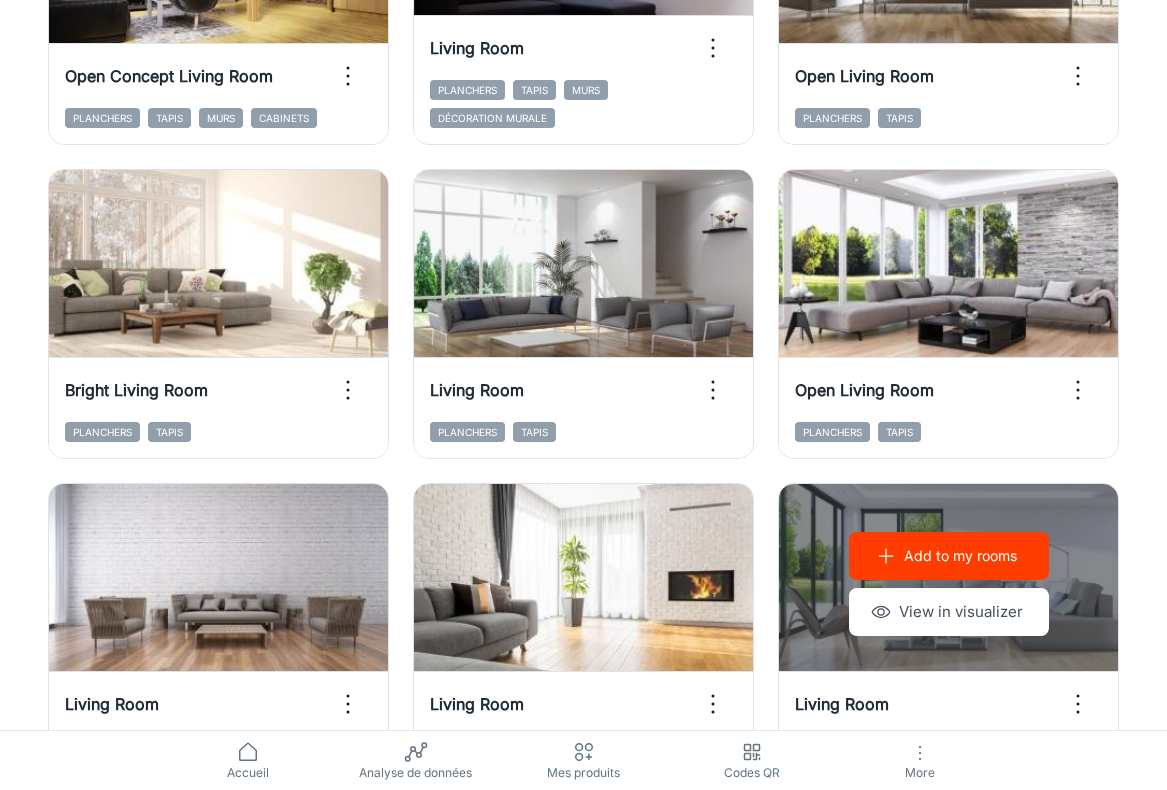 scroll, scrollTop: 723, scrollLeft: 0, axis: vertical 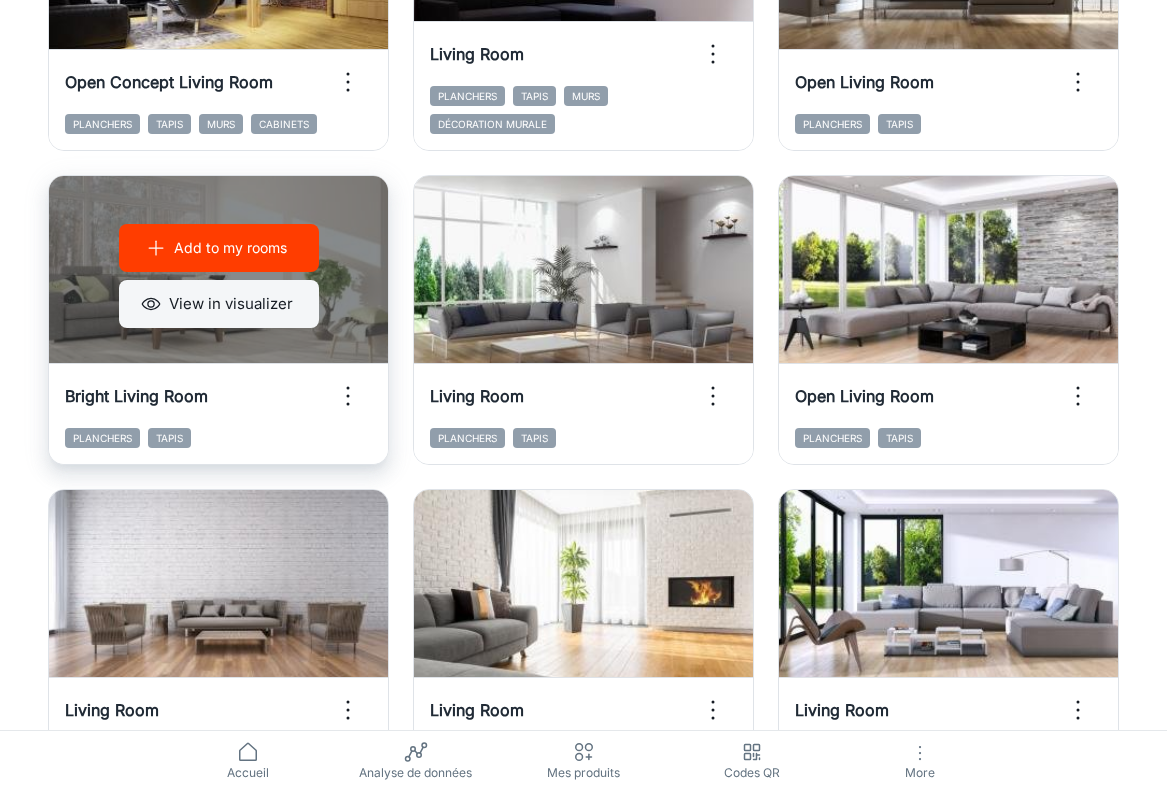 click on "View in visualizer" at bounding box center (219, 304) 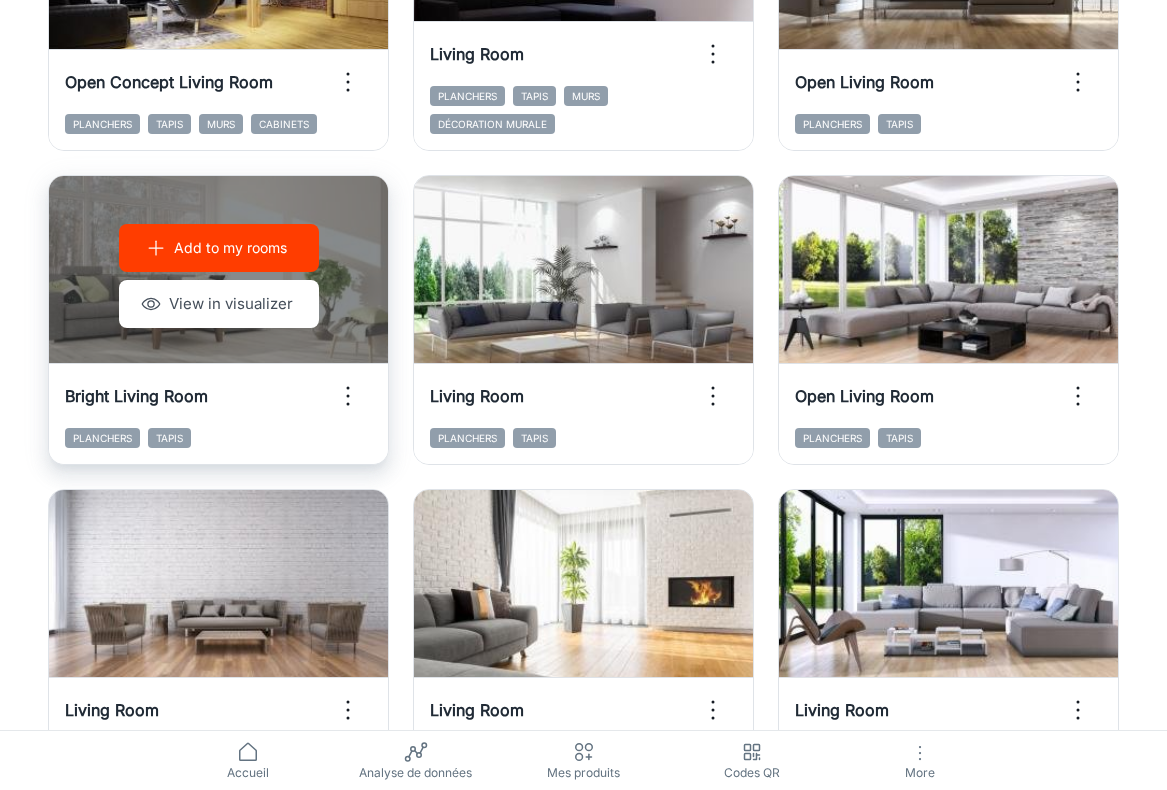 click on "Add to my rooms" at bounding box center (230, 248) 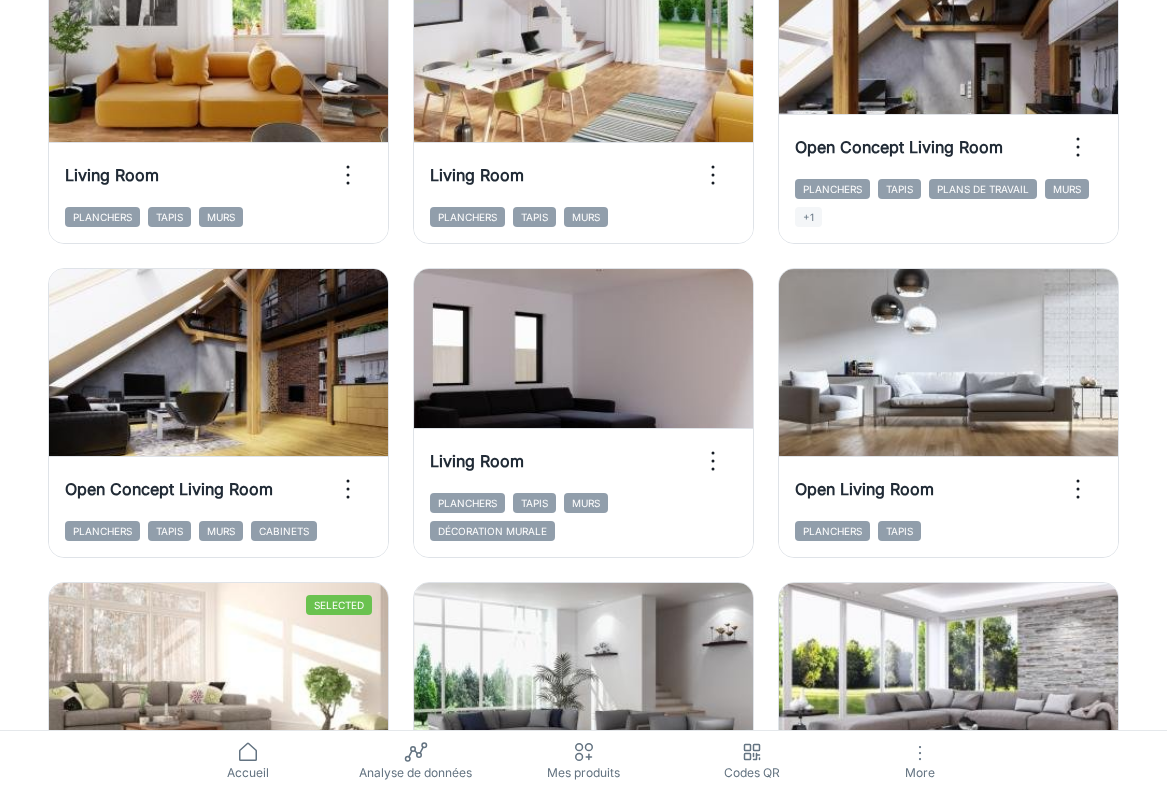 scroll, scrollTop: 315, scrollLeft: 0, axis: vertical 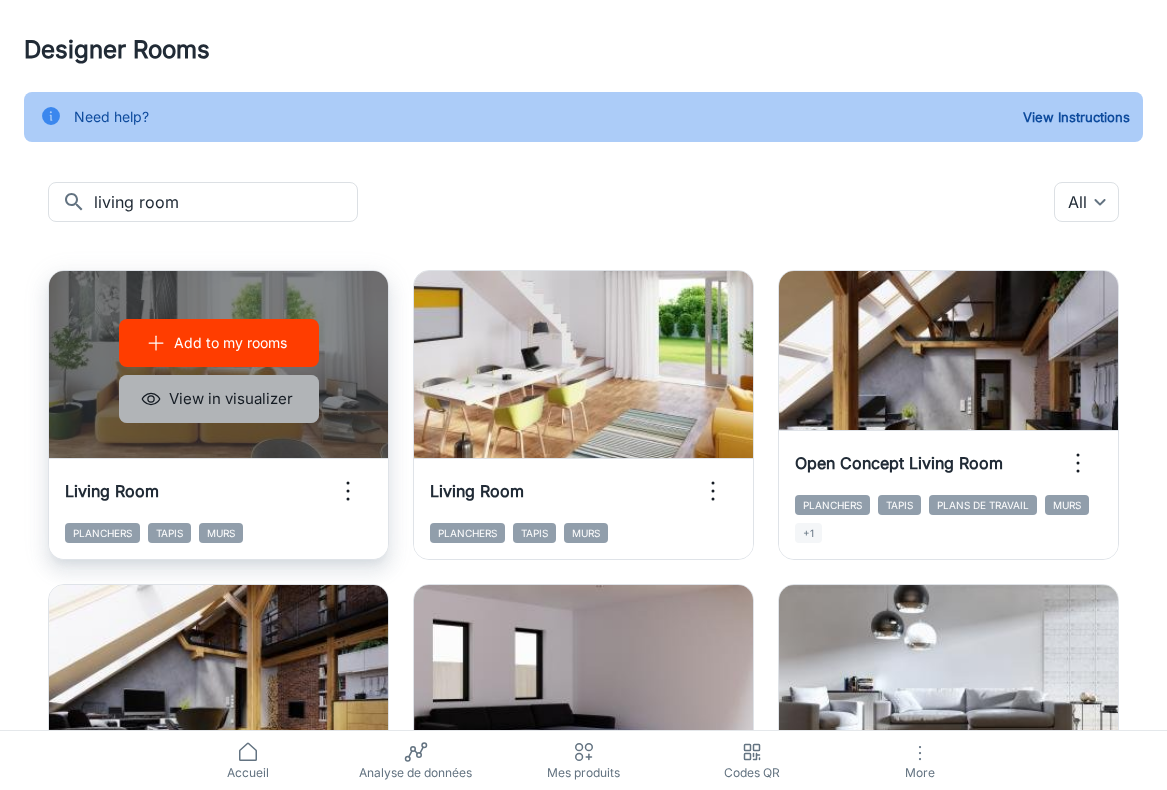 click on "View in visualizer" at bounding box center [219, 399] 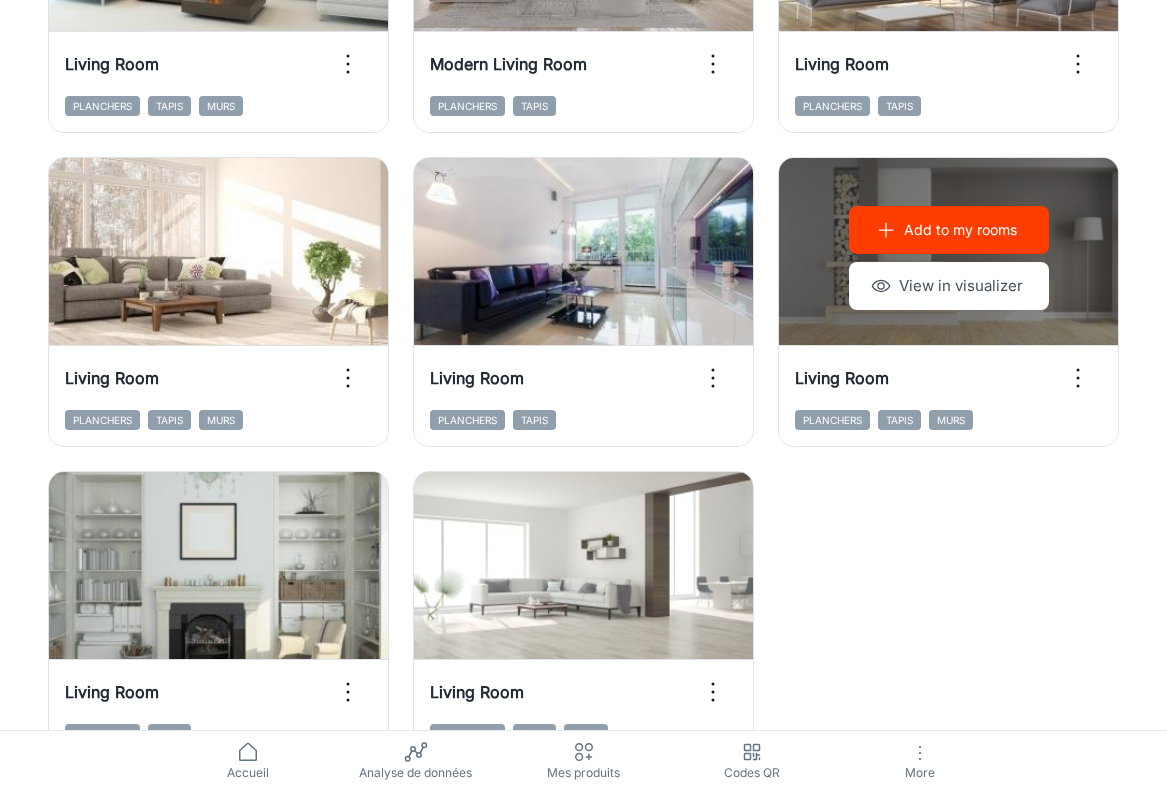 scroll, scrollTop: 1803, scrollLeft: 0, axis: vertical 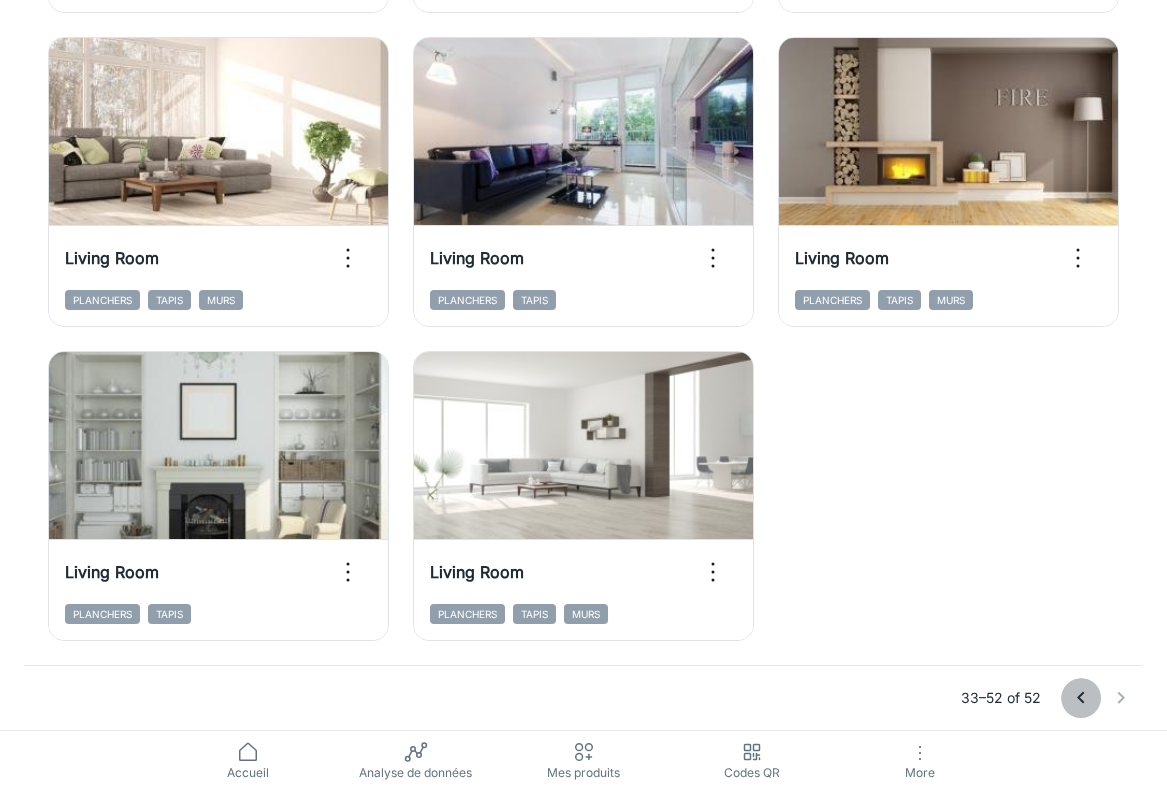 click 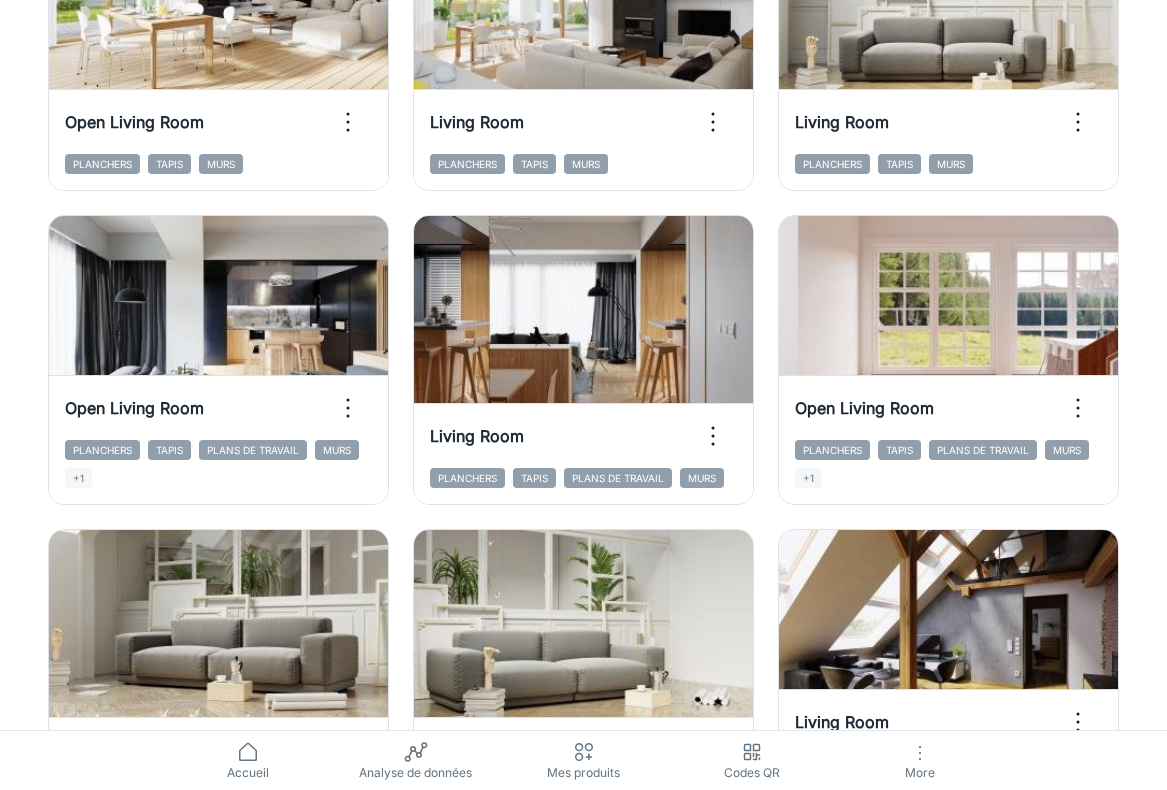 scroll, scrollTop: 2259, scrollLeft: 0, axis: vertical 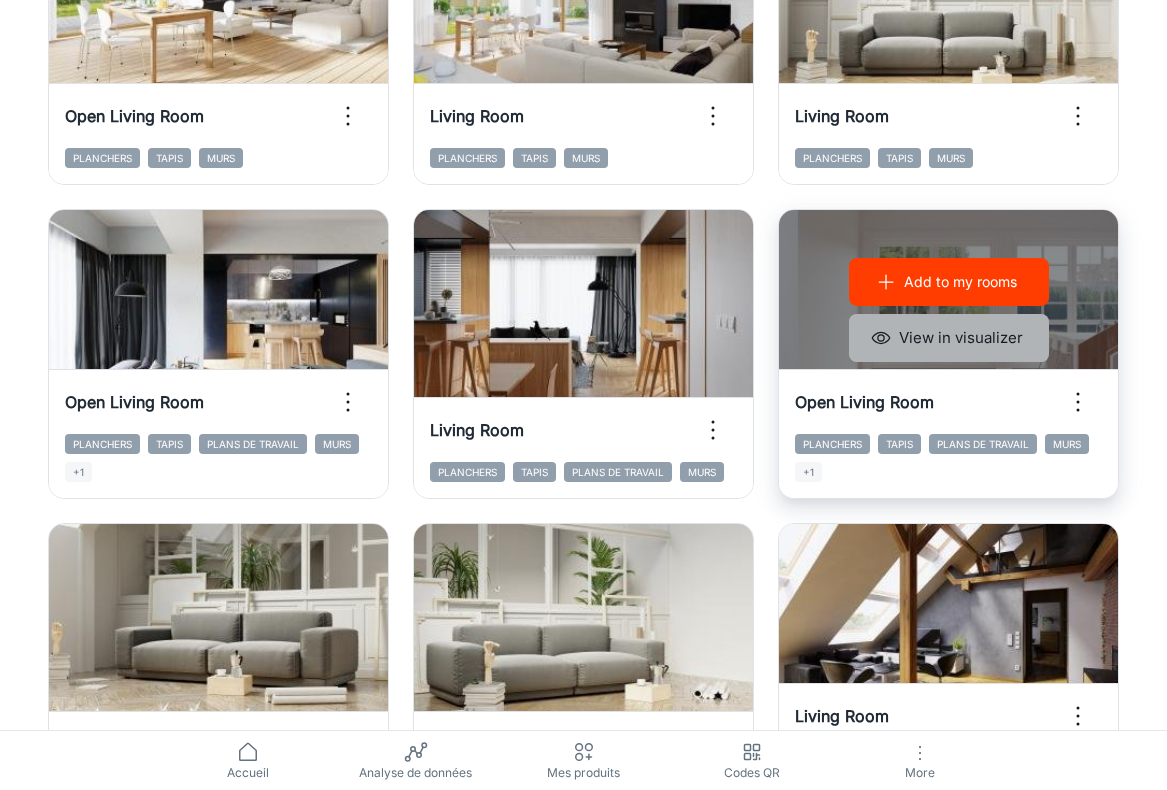 click on "View in visualizer" at bounding box center (949, 338) 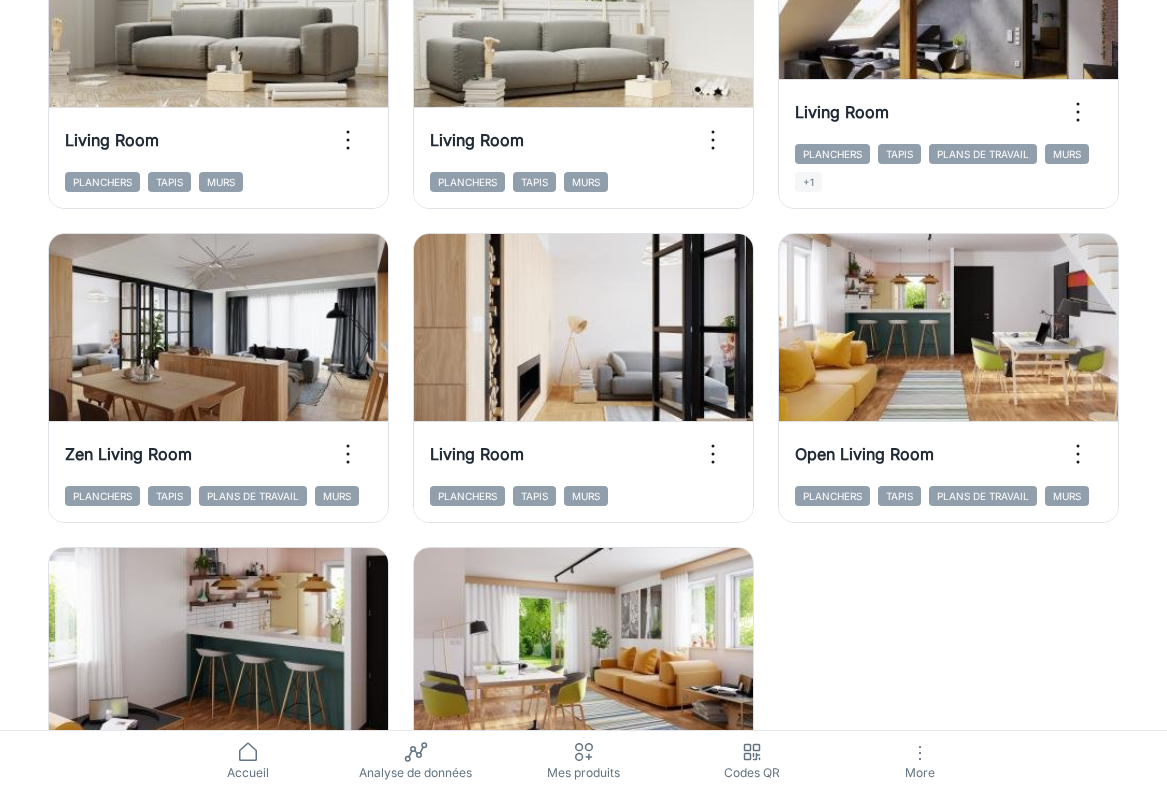 scroll, scrollTop: 2906, scrollLeft: 0, axis: vertical 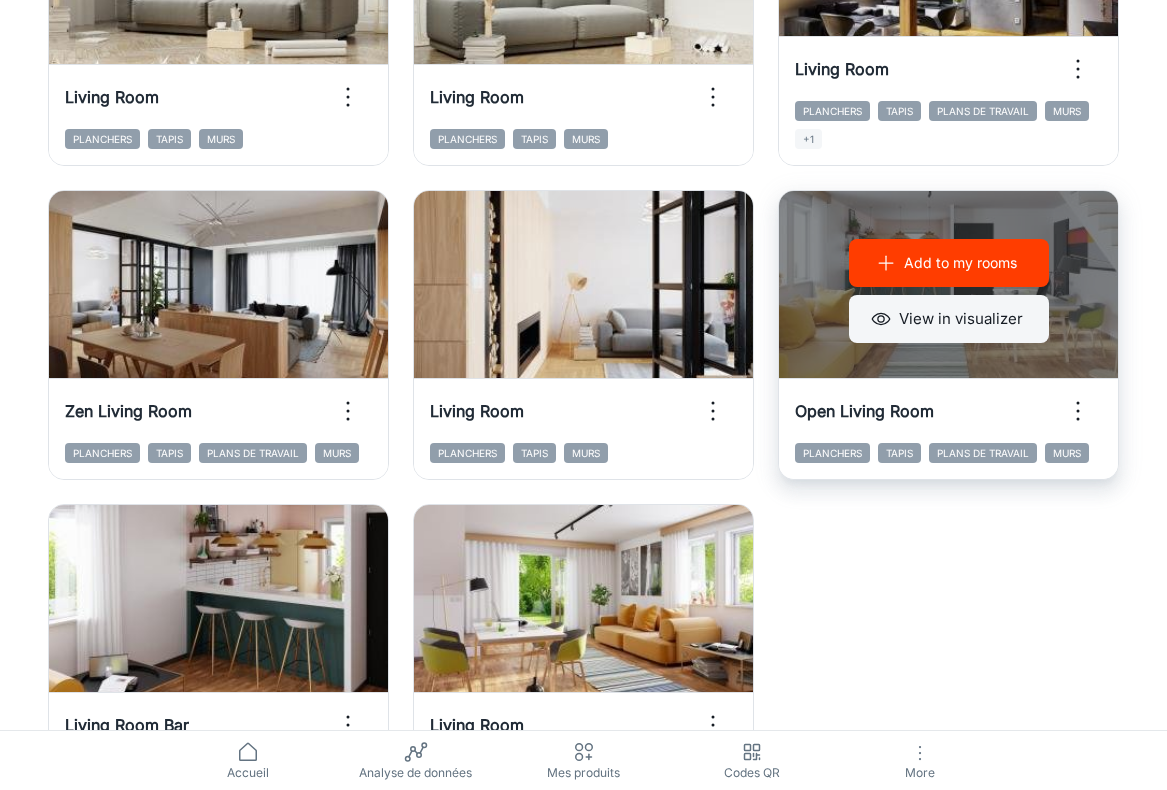 click on "View in visualizer" at bounding box center [949, 319] 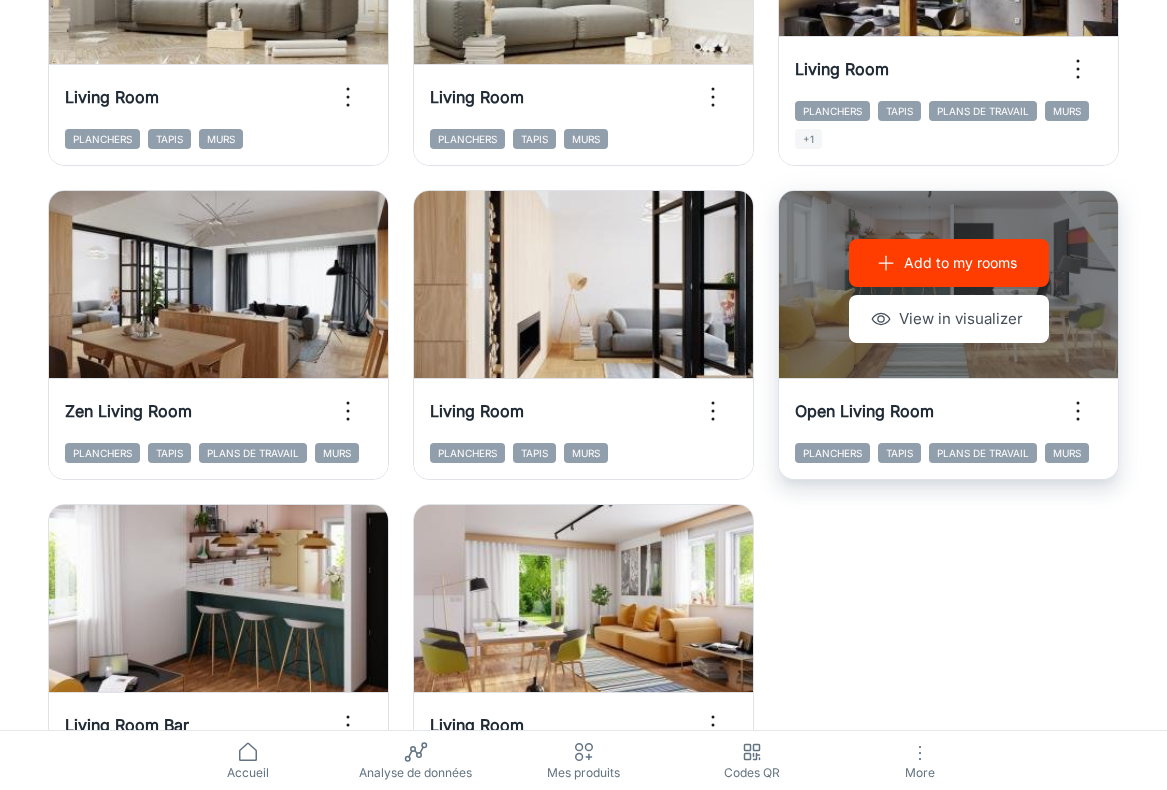 click on "Add to my rooms" at bounding box center (960, 263) 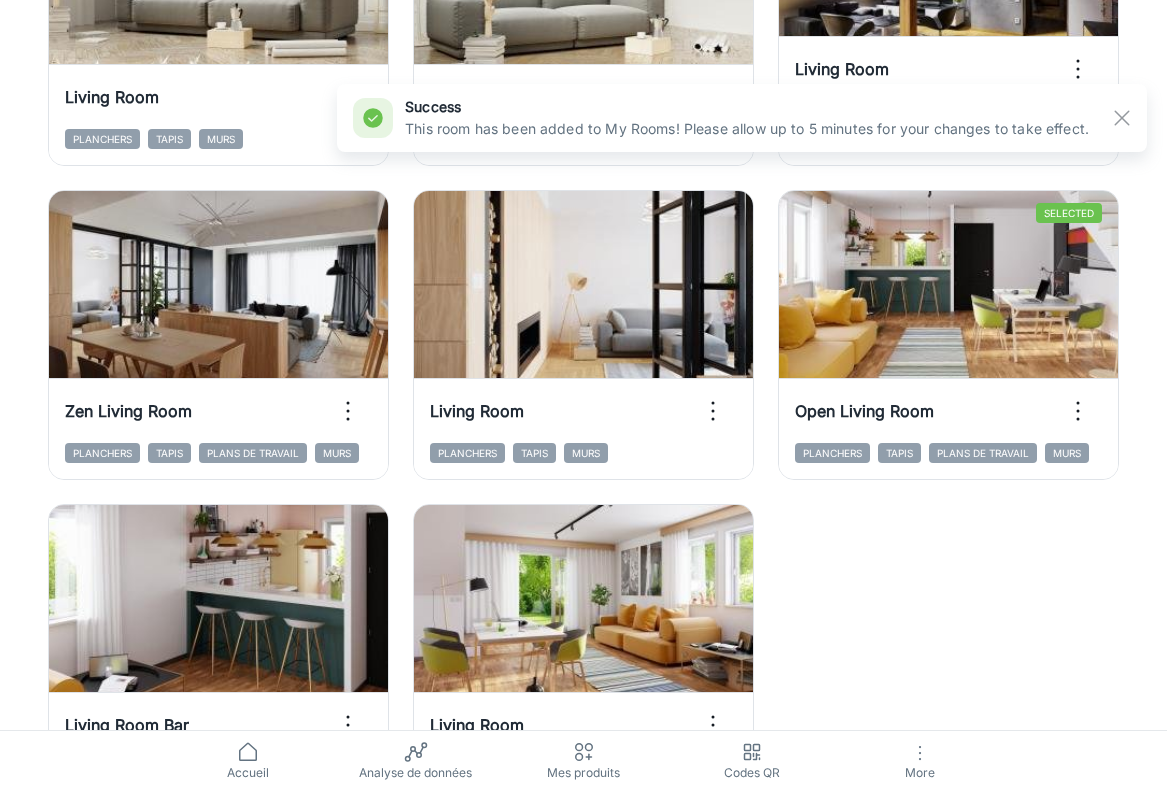 click on "Add to my rooms View in visualizer Living Room Planchers Tapis Add to my rooms View in visualizer Hanukkah Living Room Planchers Trims Tapis Murs +1 Add to my rooms View in visualizer Christmas Living Room Planchers Trims Tapis Murs +2 Add to my rooms View in visualizer Christmas Living Room Planchers Trims Tapis Murs +2 Add to my rooms View in visualizer Large Living Room Planchers Tapis Murs Selected Remove room View in visualizer Contemporary Living Room Planchers Tapis Murs Add to my rooms View in visualizer Living Room Planchers Tapis Murs Add to my rooms View in visualizer Living Room Planchers Tapis Murs Ceilings Add to my rooms View in visualizer Living Room Planchers Tapis Murs Add to my rooms View in visualizer Hanukkah Living Room Planchers Trims Tapis Murs Add to my rooms View in visualizer Christmas Living Room Planchers Trims Tapis Murs +1 Add to my rooms View in visualizer Christmas Living Room Planchers Trims Tapis Murs +1 Add to my rooms View in visualizer Living Room Planchers Tapis Murs +1" at bounding box center (571, -921) 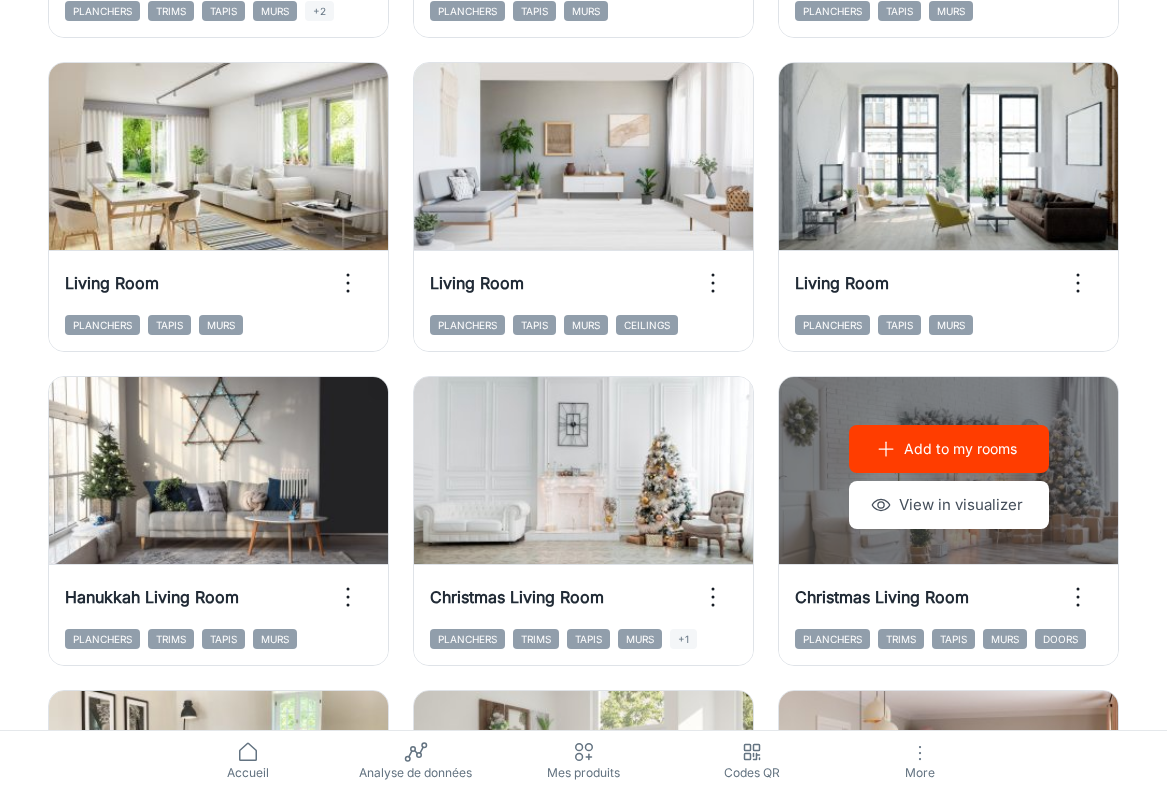 scroll, scrollTop: 820, scrollLeft: 0, axis: vertical 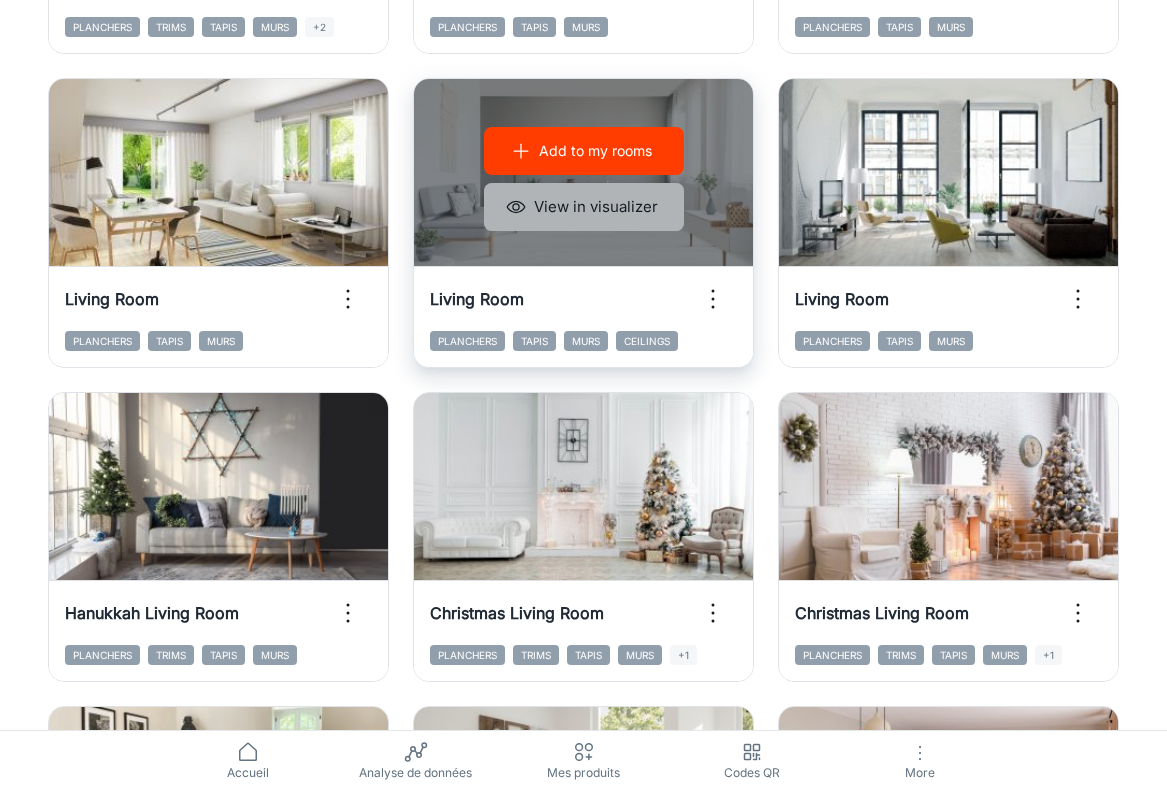 click on "View in visualizer" at bounding box center (584, 207) 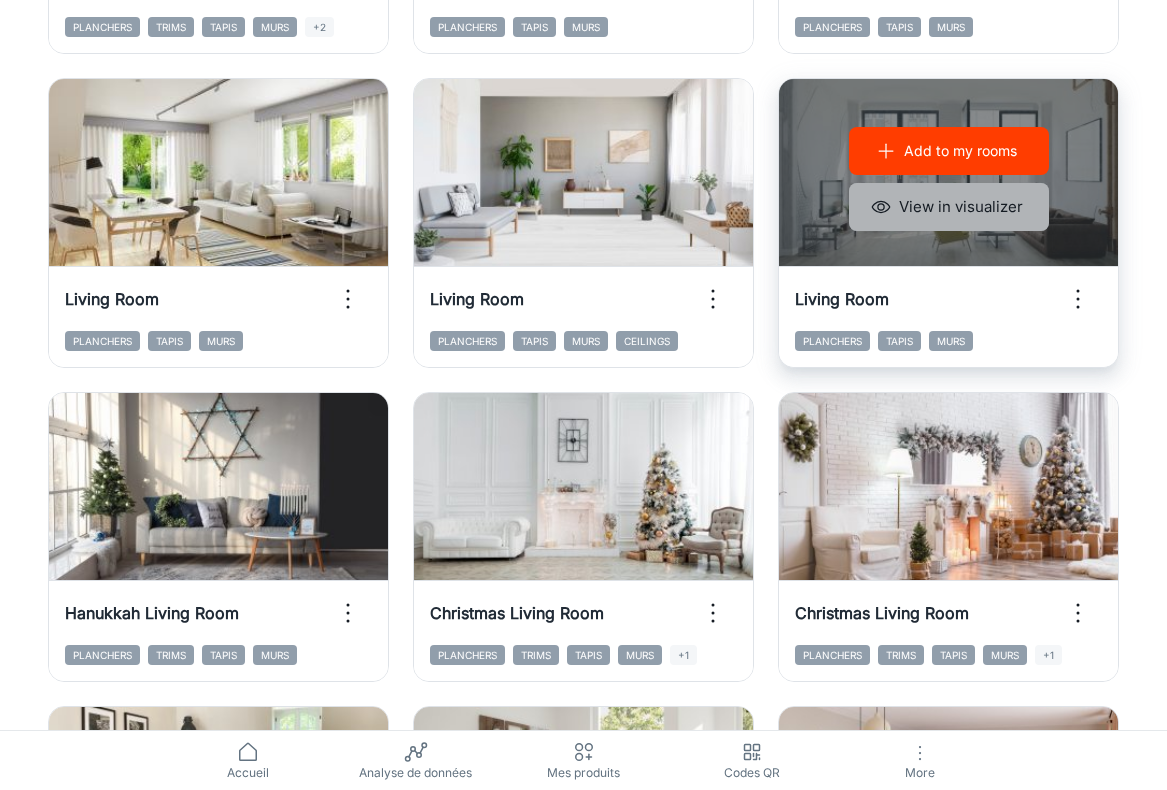 click on "View in visualizer" at bounding box center (949, 207) 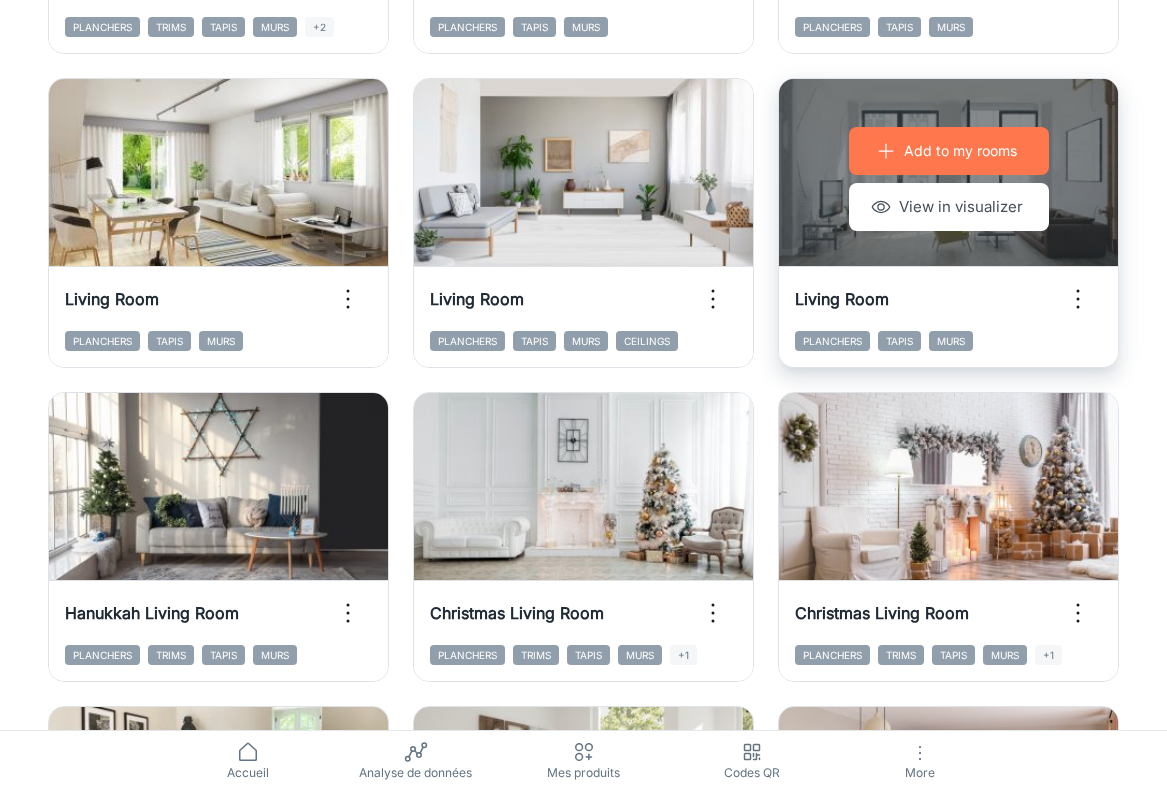 click on "Add to my rooms" at bounding box center [960, 151] 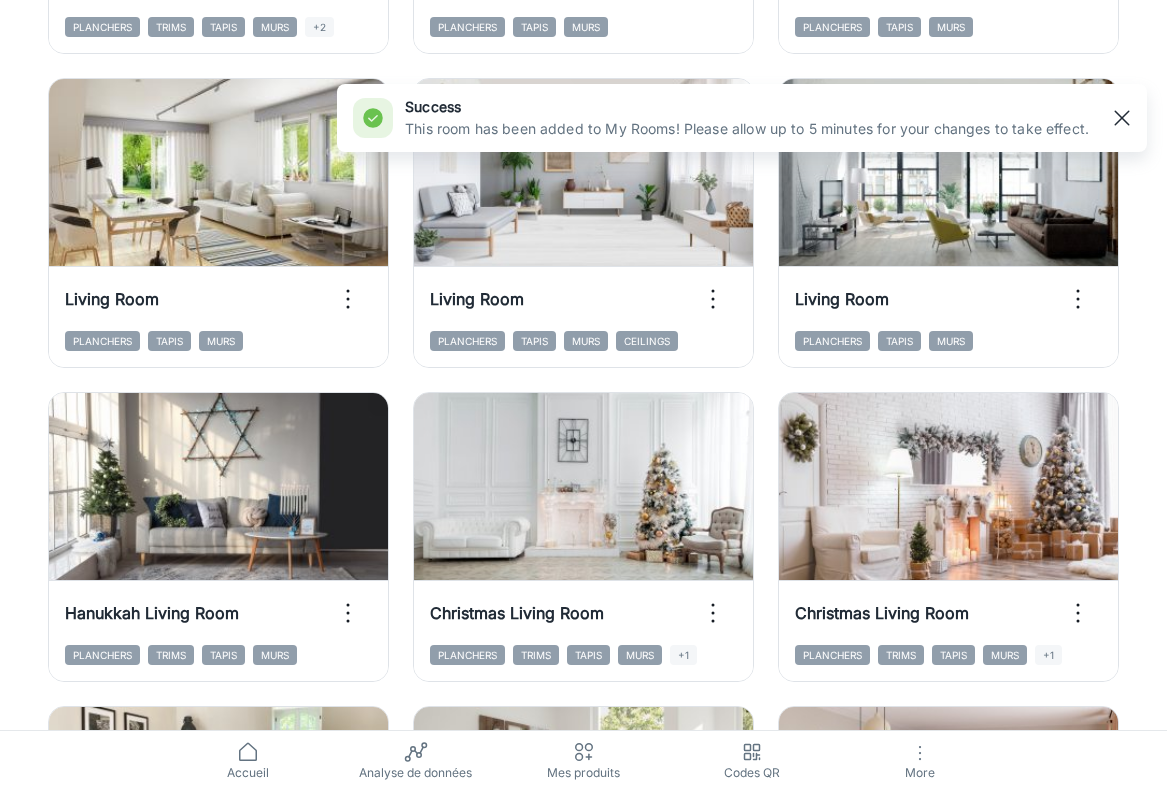 click 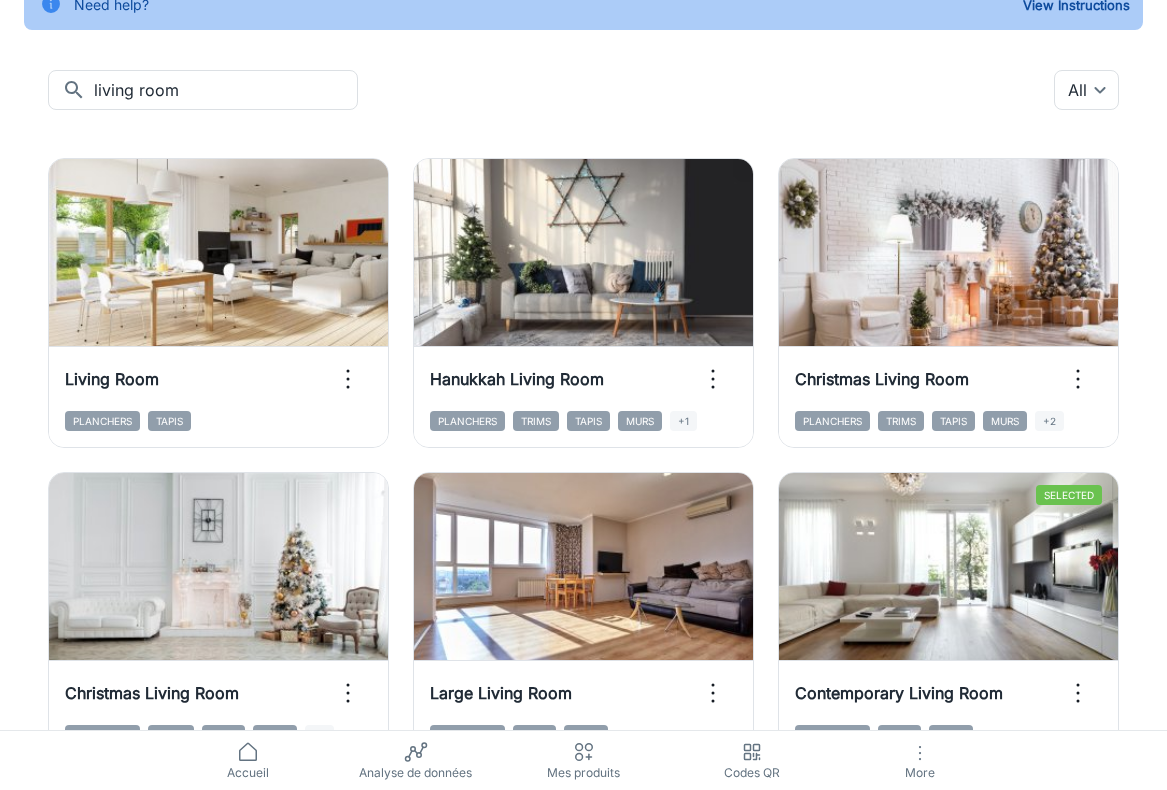 scroll, scrollTop: 0, scrollLeft: 0, axis: both 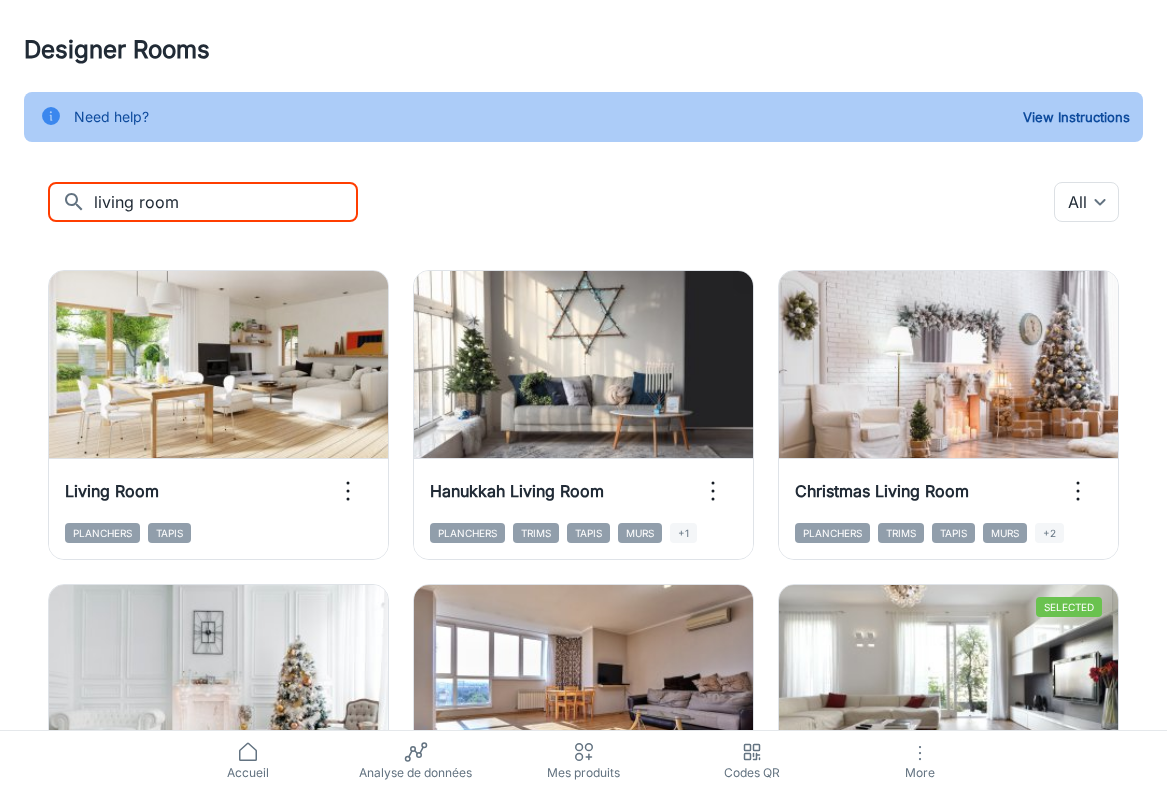 click on "living room" at bounding box center (226, 202) 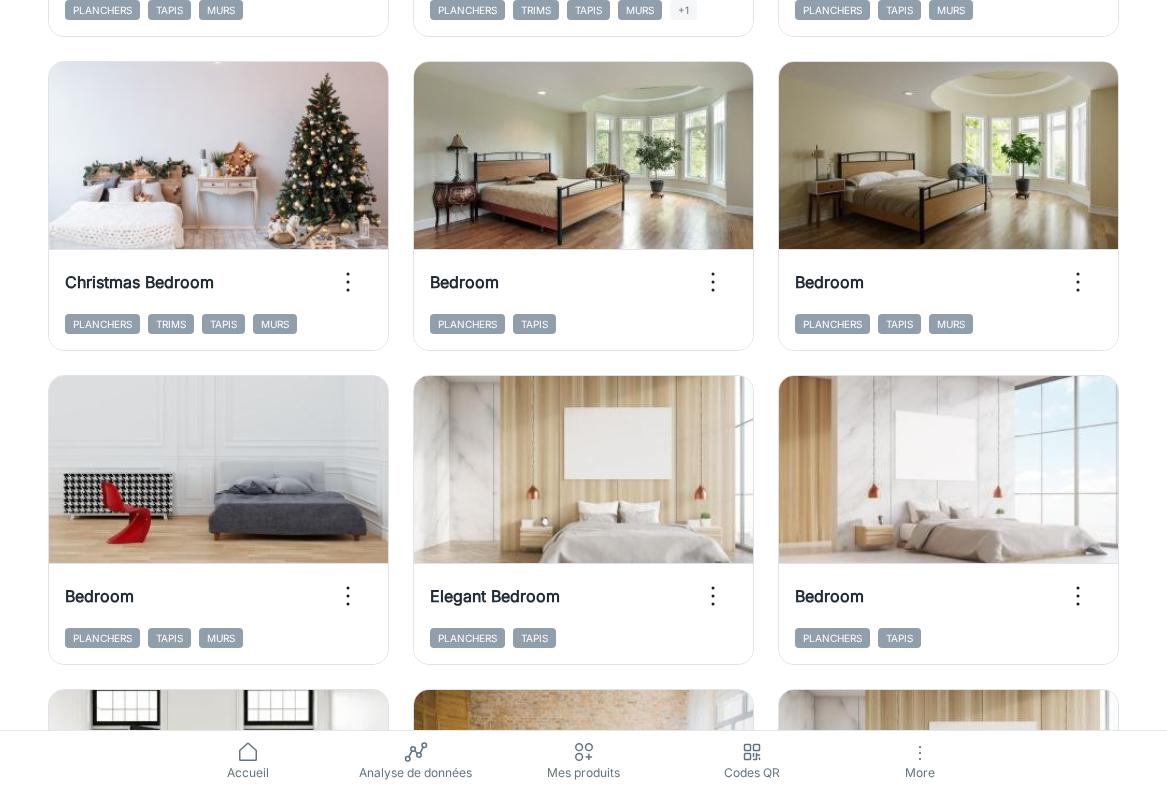 scroll, scrollTop: 508, scrollLeft: 0, axis: vertical 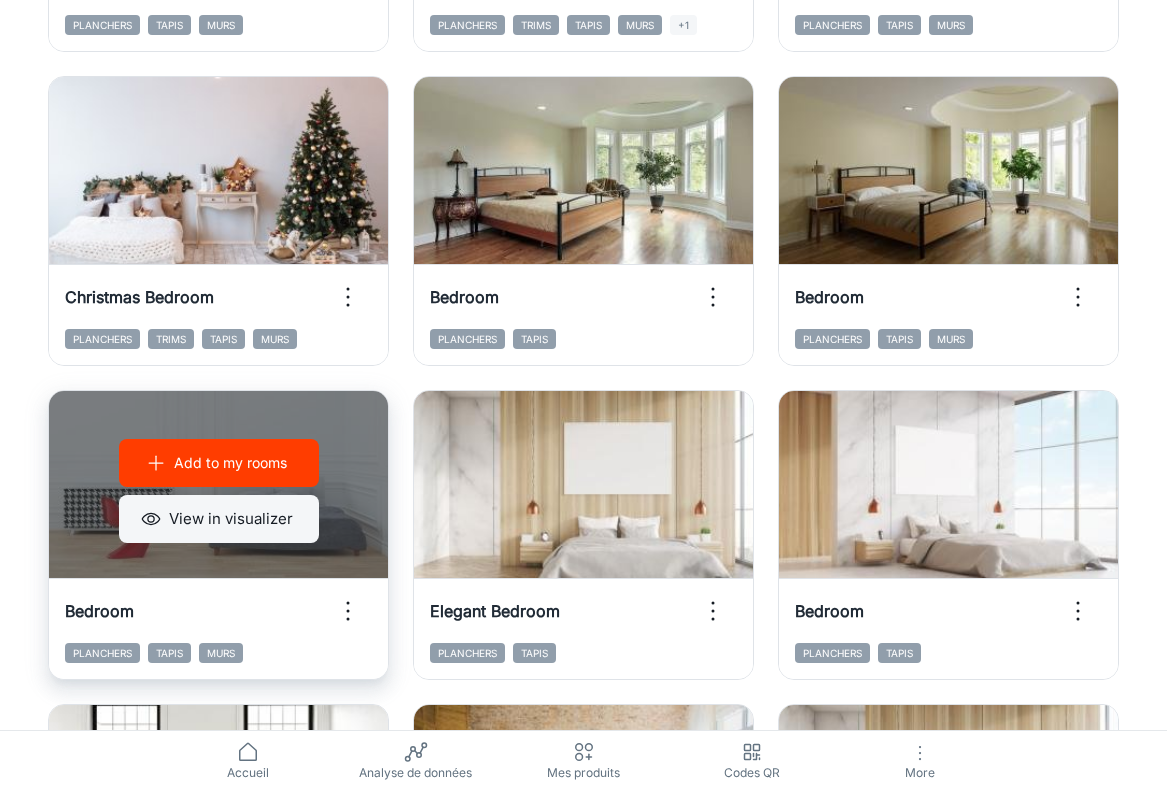 click on "View in visualizer" at bounding box center [219, 519] 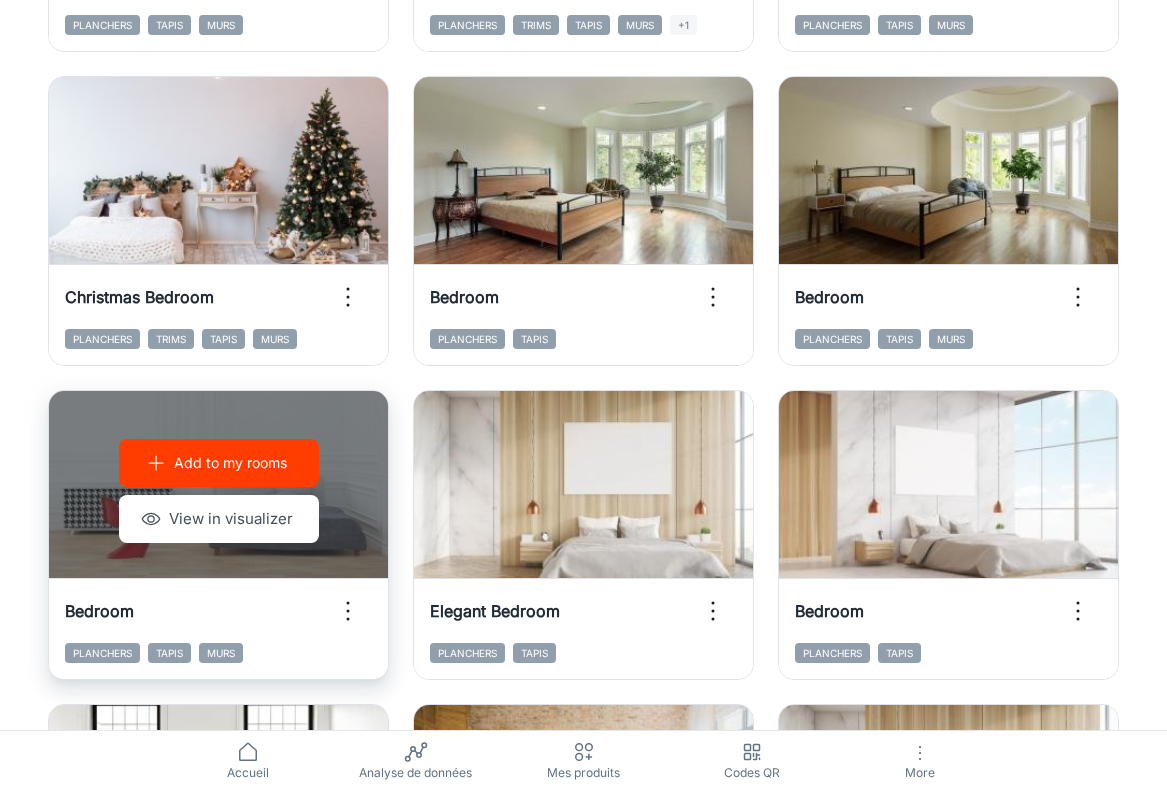 click on "Add to my rooms" at bounding box center (230, 463) 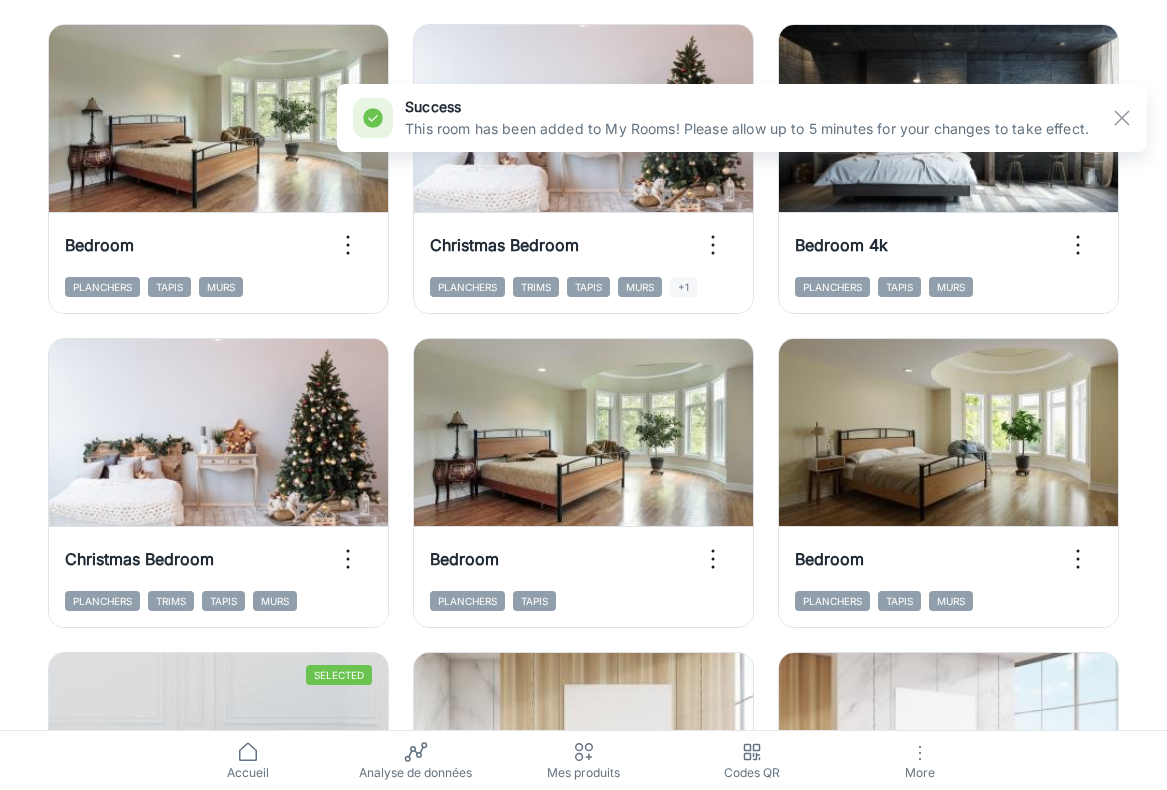 scroll, scrollTop: 0, scrollLeft: 0, axis: both 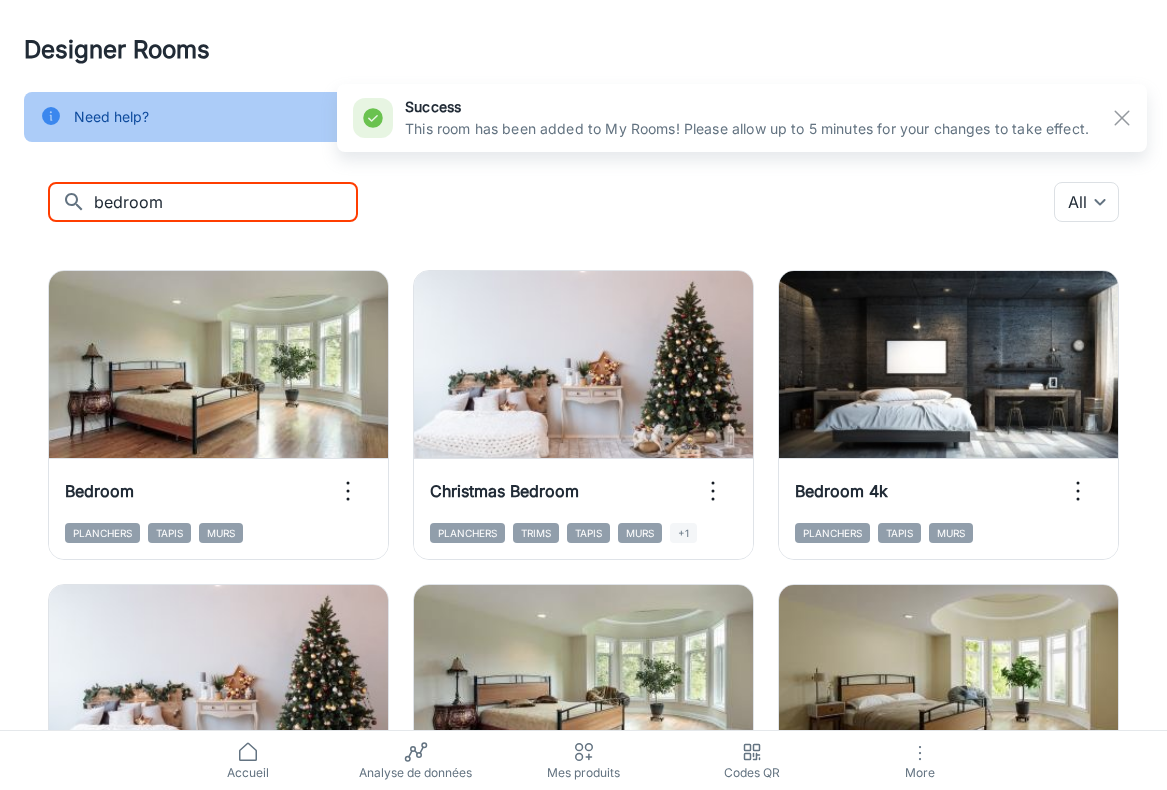 click on "bedroom" at bounding box center [226, 202] 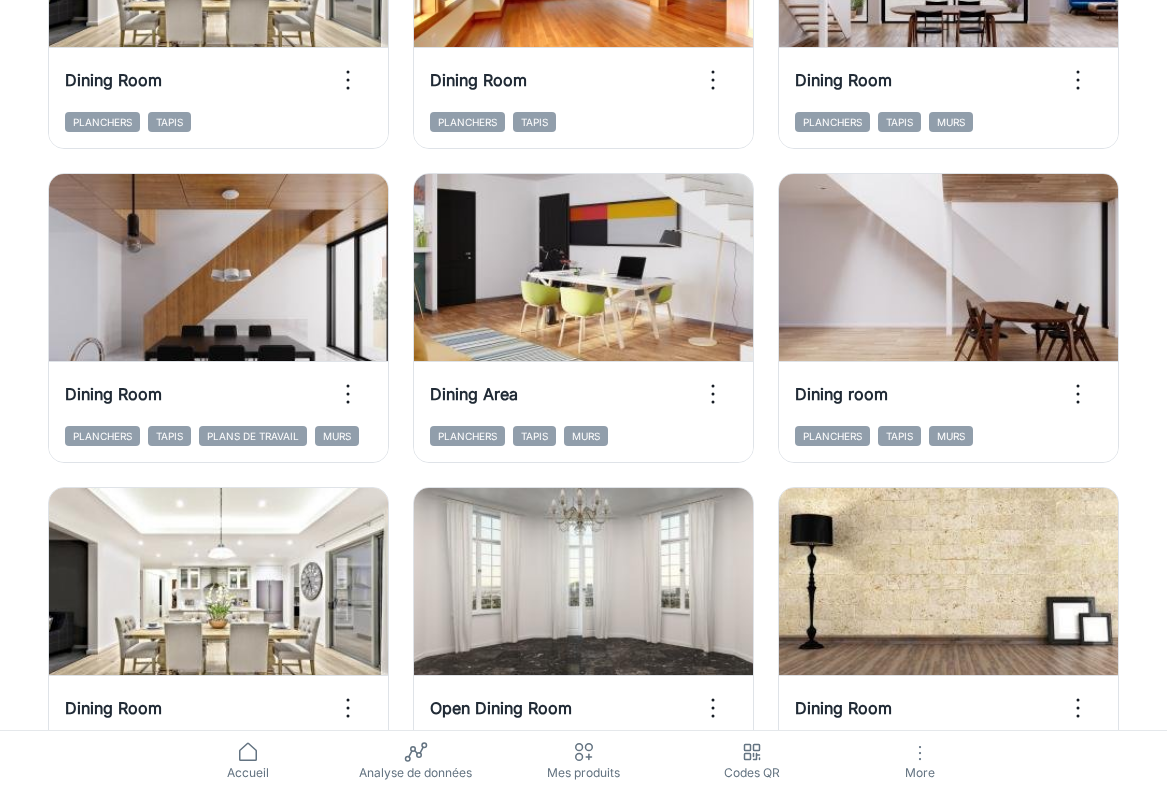 scroll, scrollTop: 401, scrollLeft: 0, axis: vertical 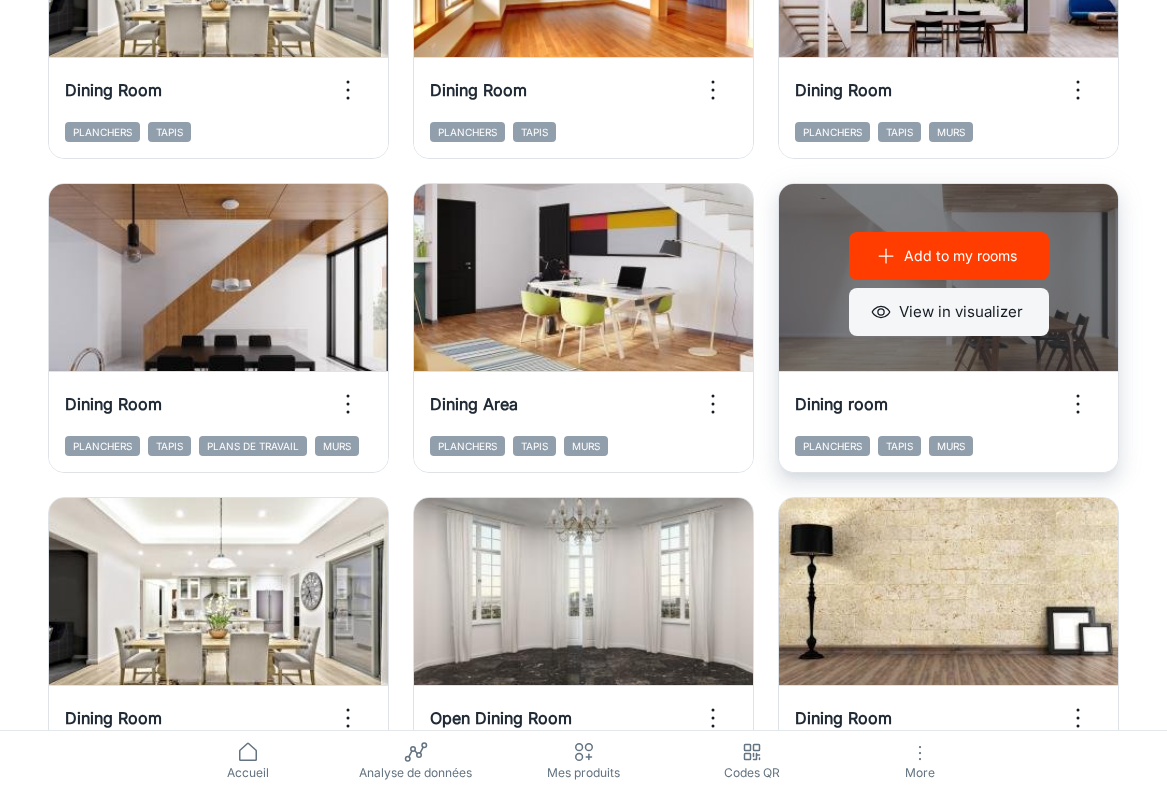 type on "dining" 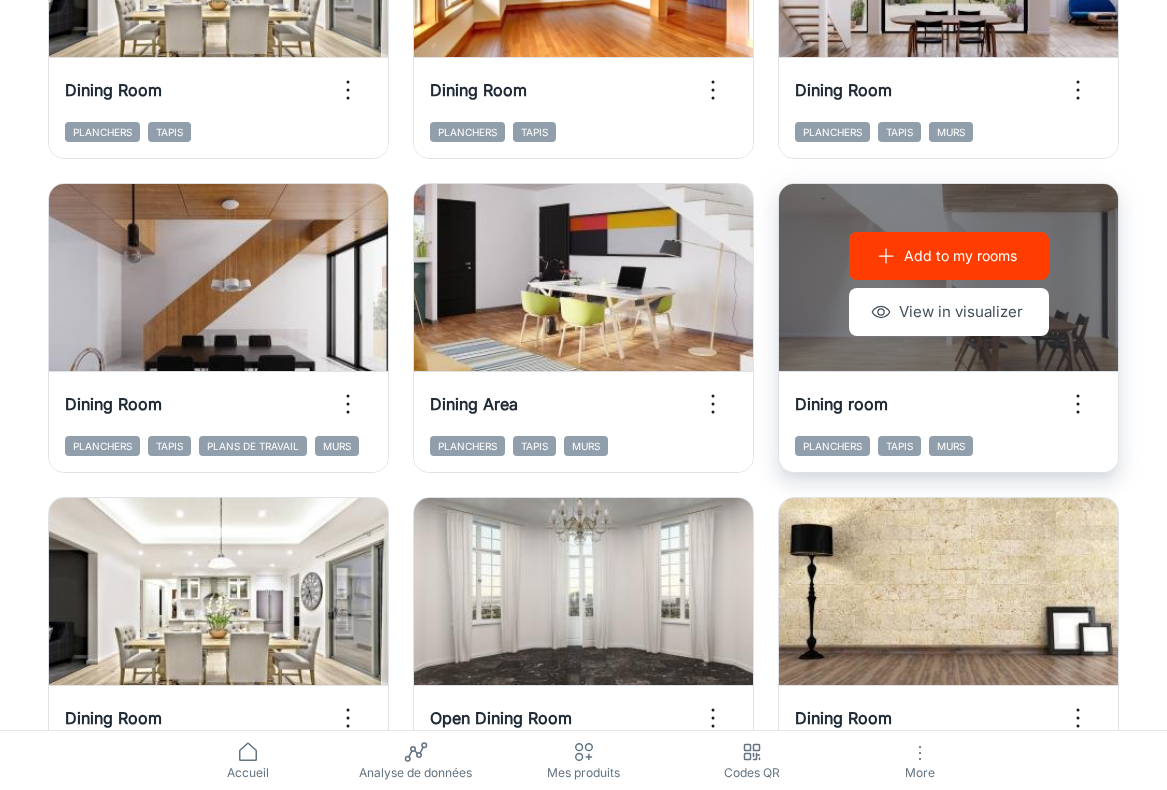 click on "Add to my rooms" at bounding box center (960, 256) 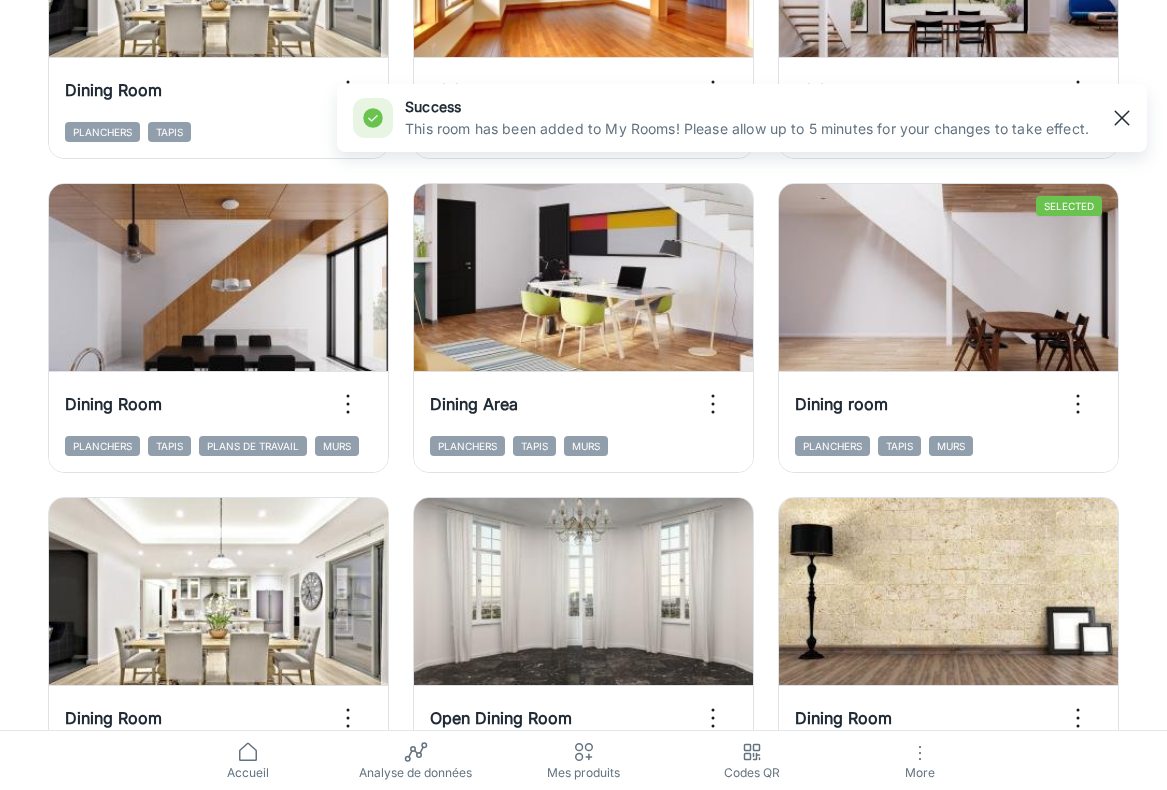 click 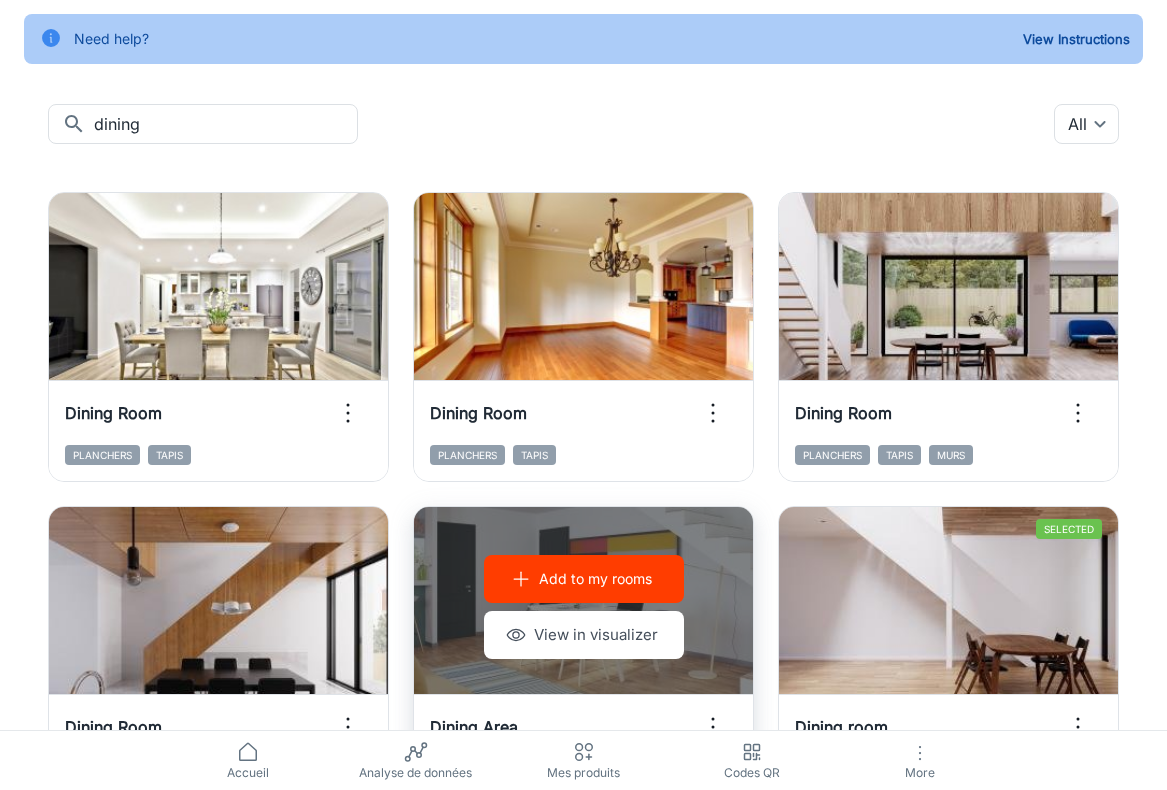 scroll, scrollTop: 0, scrollLeft: 0, axis: both 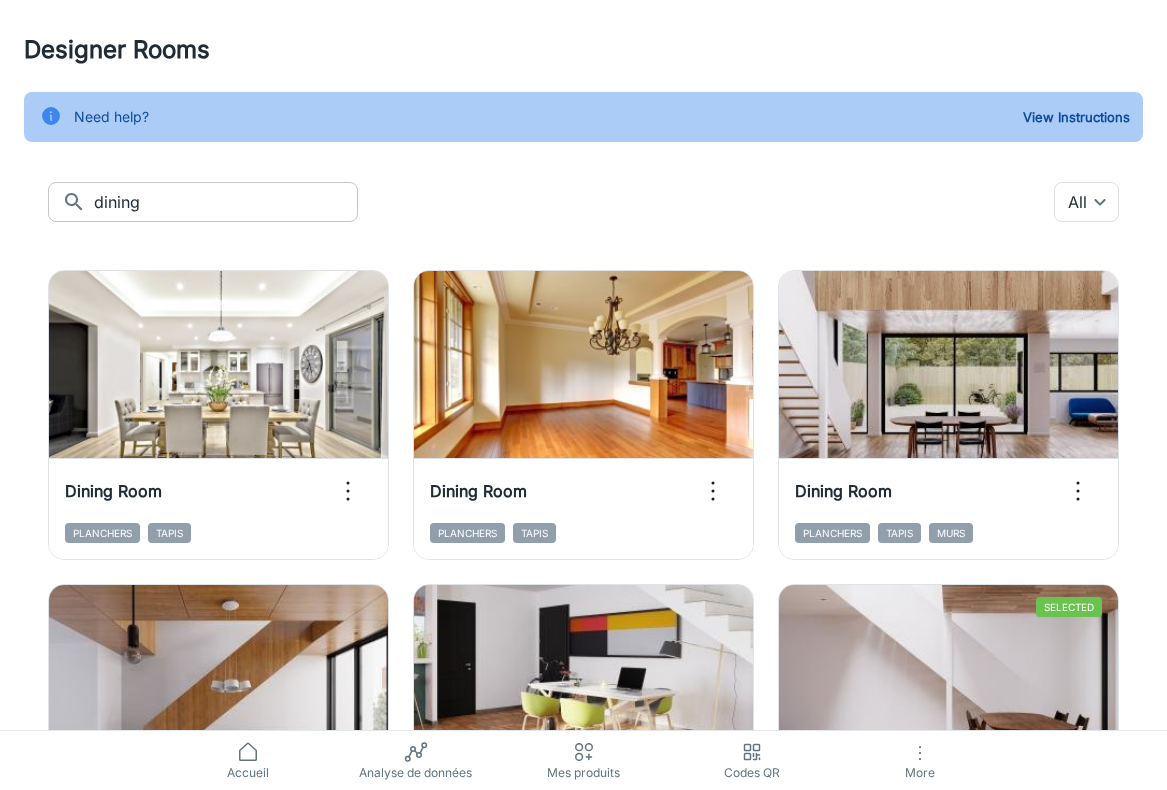 click on "dining" at bounding box center [226, 202] 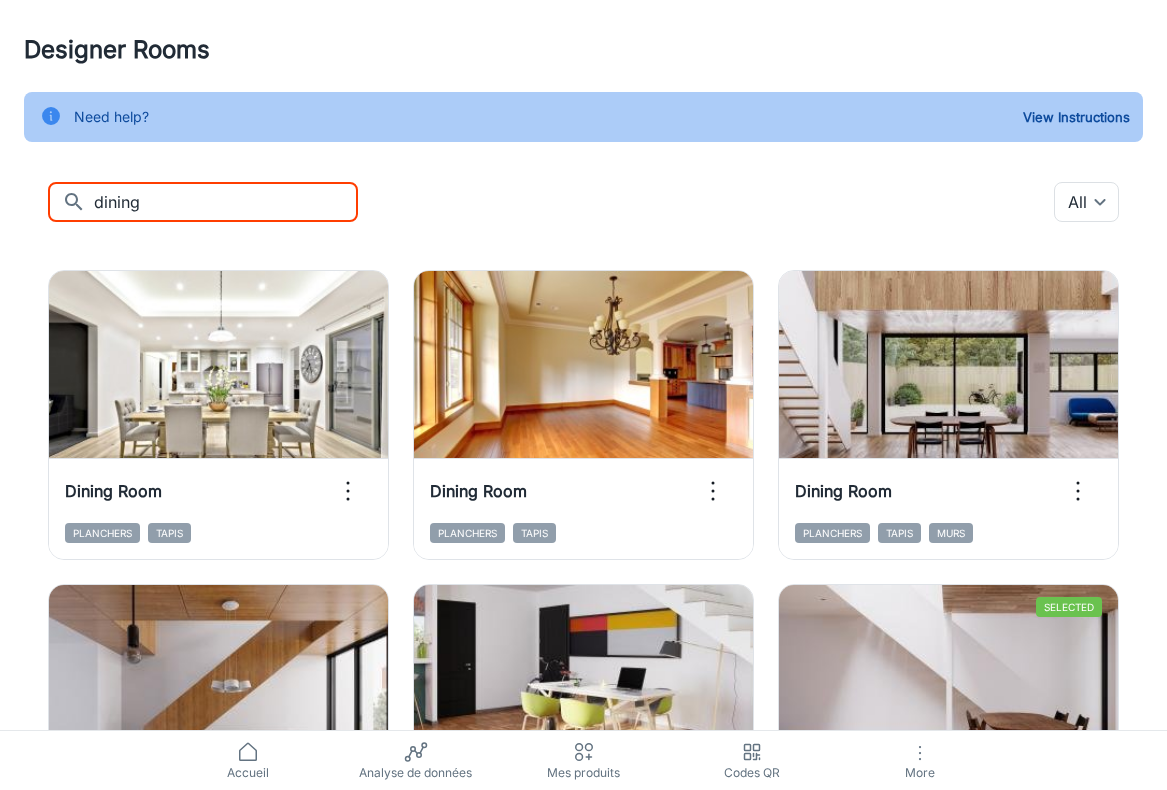 click on "dining" at bounding box center (226, 202) 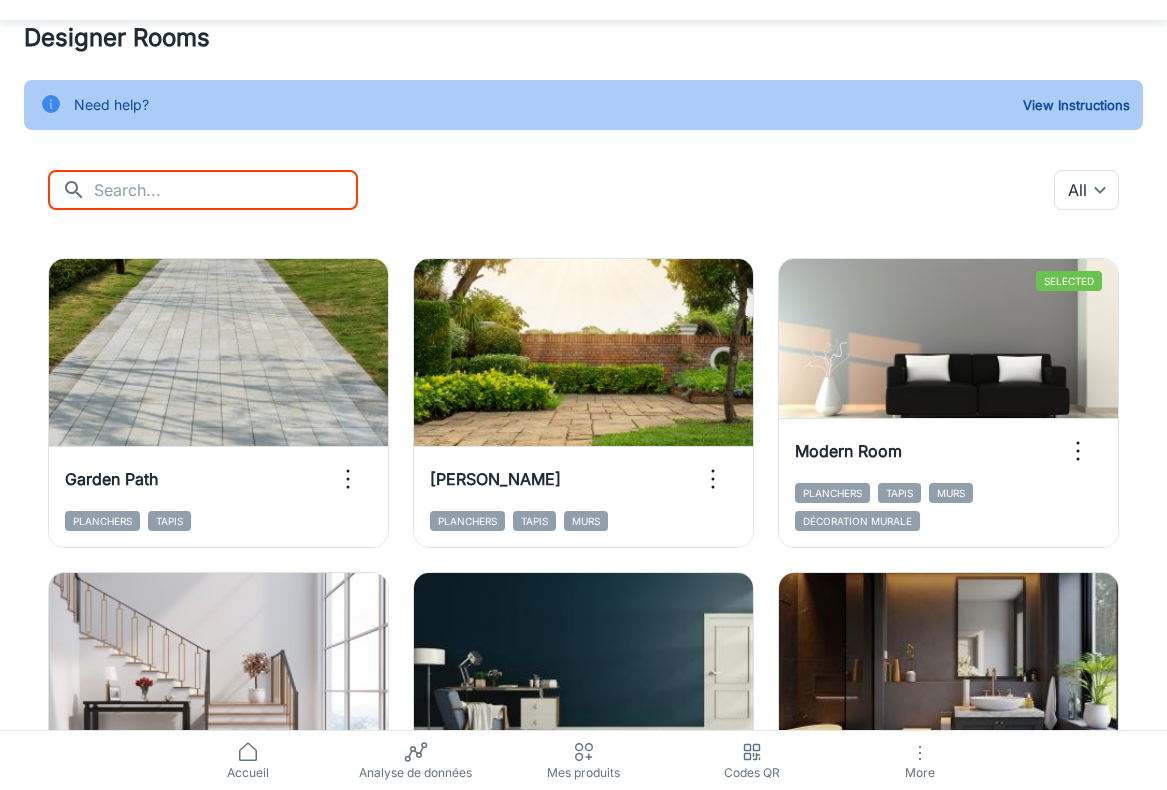 scroll, scrollTop: 0, scrollLeft: 0, axis: both 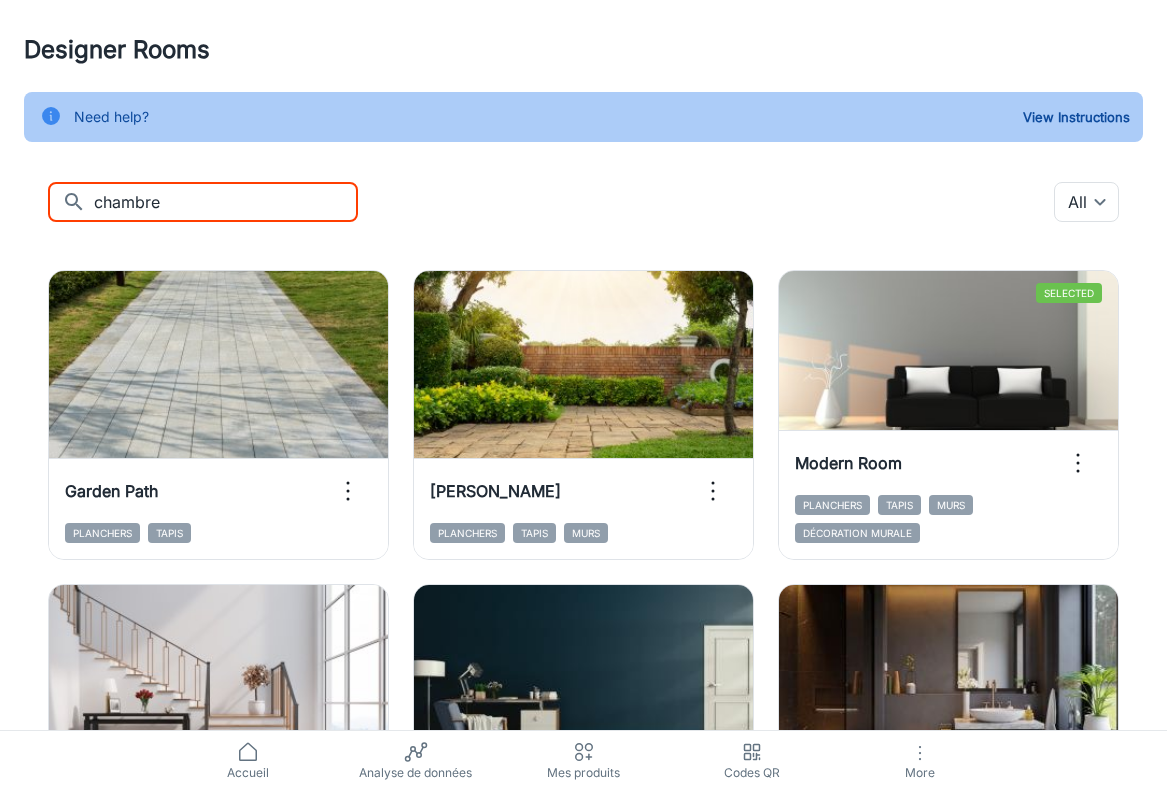 type on "chambre" 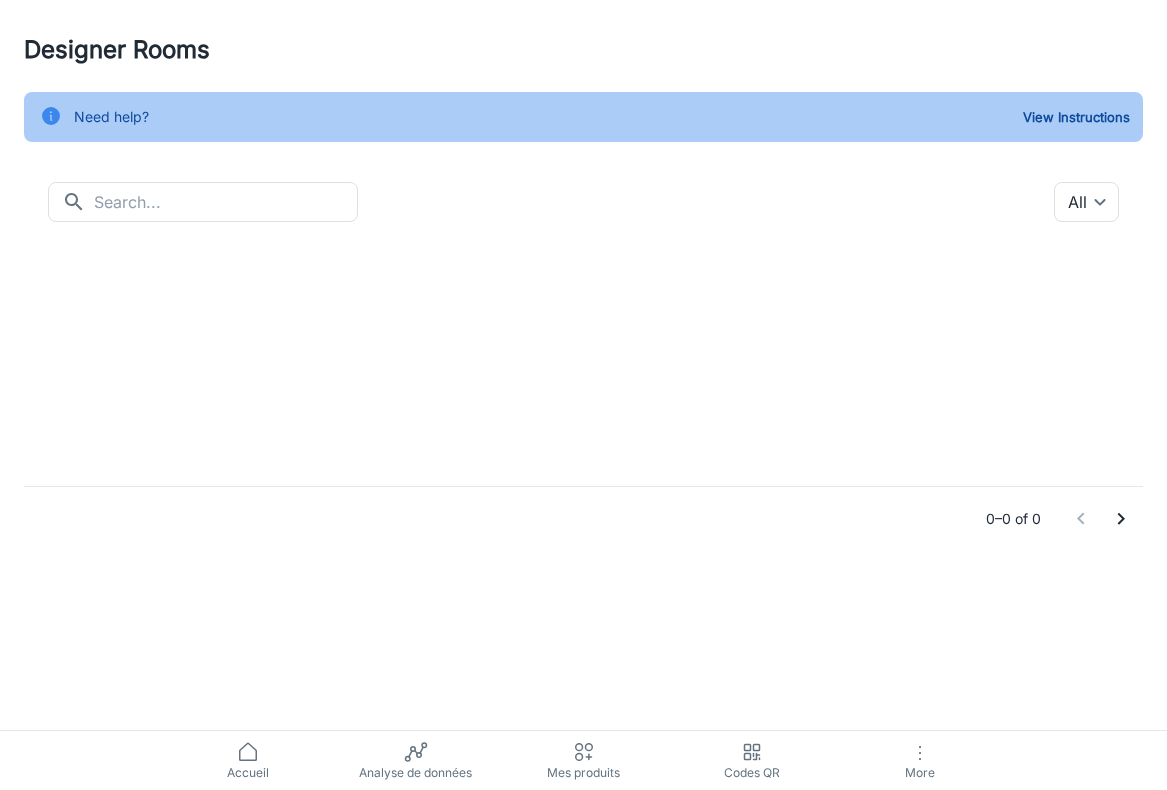 scroll, scrollTop: 0, scrollLeft: 0, axis: both 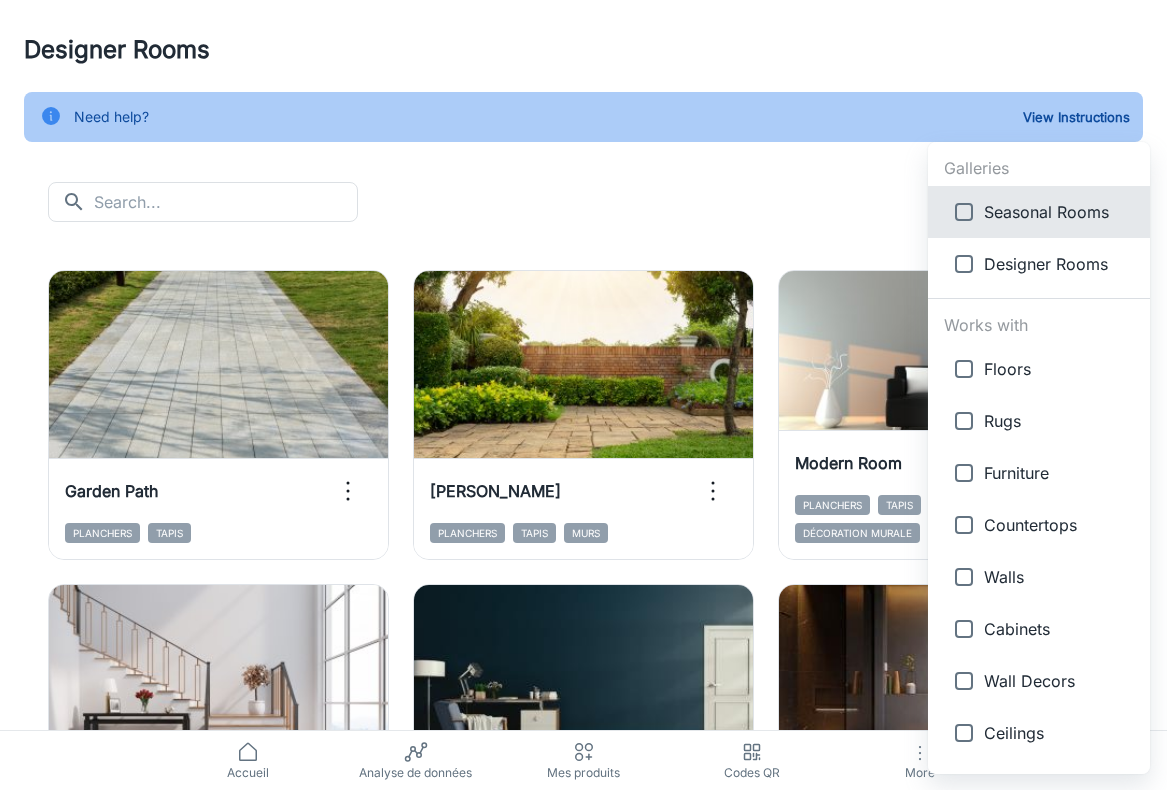 click on "Designer Rooms Need help? View Instructions ​ ​ All ​ Add to my rooms View in visualizer Garden Path Planchers Tapis Add to my rooms View in visualizer Sunny Patio Planchers Tapis Murs Selected Remove room View in visualizer Modern Room Planchers Tapis Murs Décoration murale Add to my rooms View in visualizer Staircases Planchers Tapis Murs Décoration murale Add to my rooms View in visualizer Office Planchers Tapis Murs Décoration murale Add to my rooms View in visualizer Bathroom Planchers Tapis Effet mobilier Plans de travail +3 Add to my rooms View in visualizer Office Planchers Tapis Murs Add to my rooms View in visualizer Outdoor Backyard Planchers Trims Furniture Coatings Tapis +1 Add to my rooms View in visualizer Outdoor Deck Planchers Tapis Murs Add to my rooms View in visualizer Bedroom Planchers Tapis Murs Add to my rooms View in visualizer Living Room Planchers Tapis Add to my rooms View in visualizer Hanukkah Living Room Planchers Trims Tapis Murs +1 Add to my rooms View in visualizer +4" at bounding box center [583, 395] 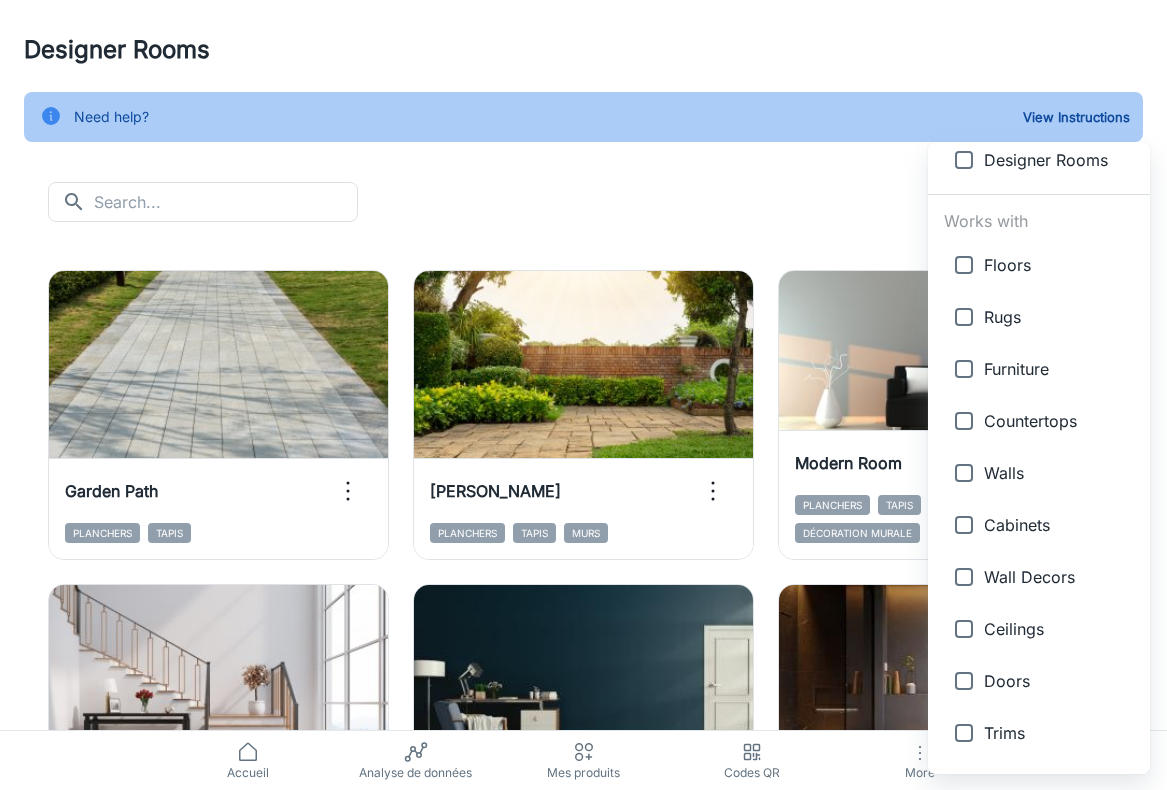 scroll, scrollTop: 0, scrollLeft: 0, axis: both 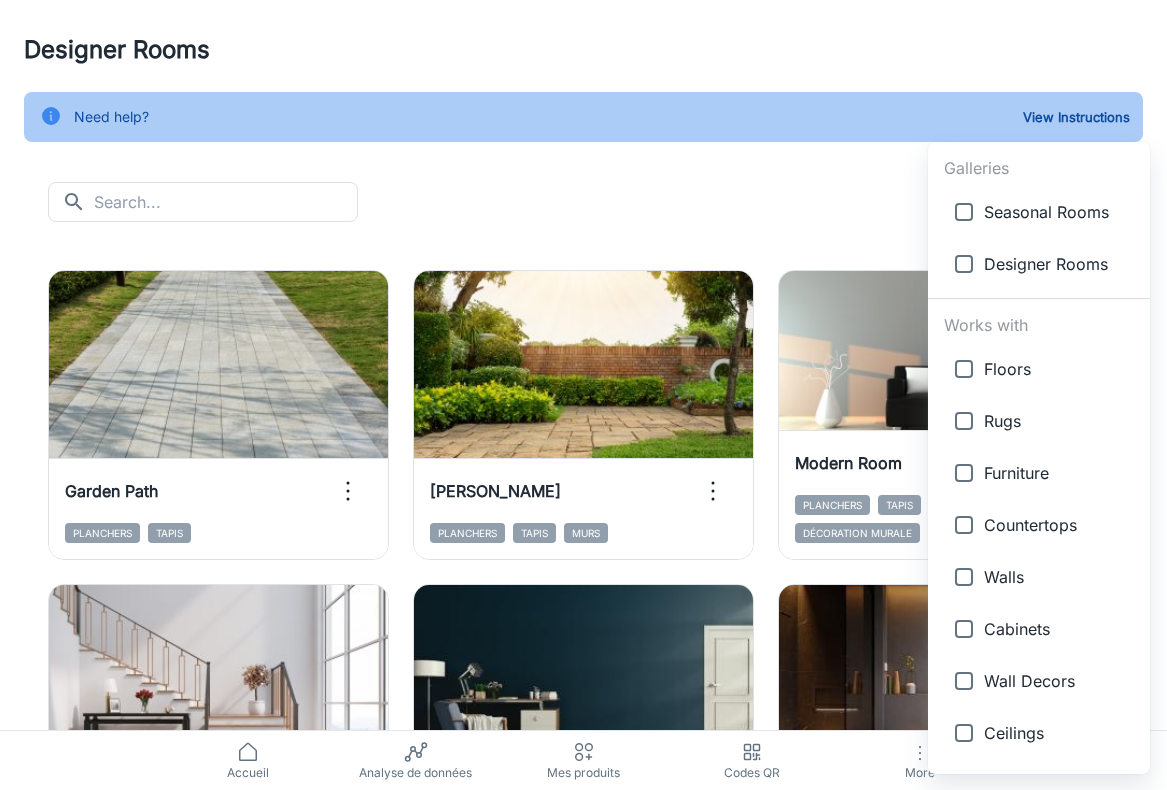 click at bounding box center (583, 395) 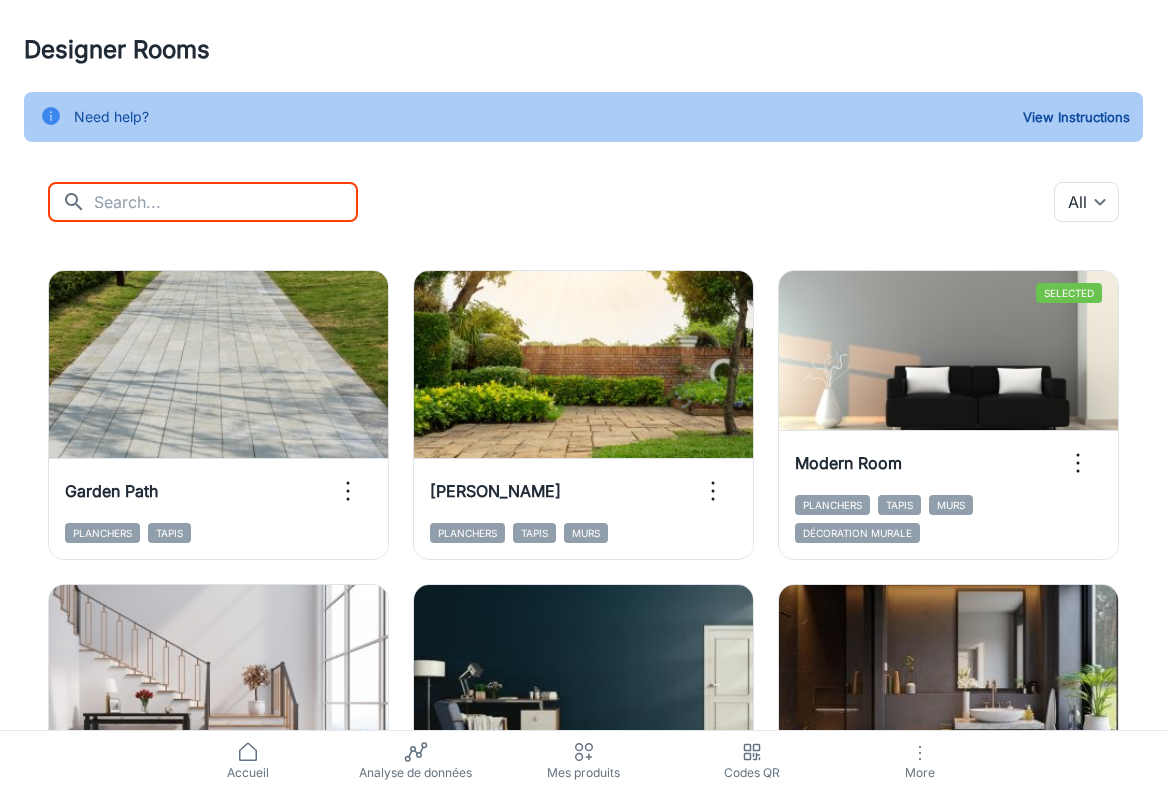 click at bounding box center (226, 202) 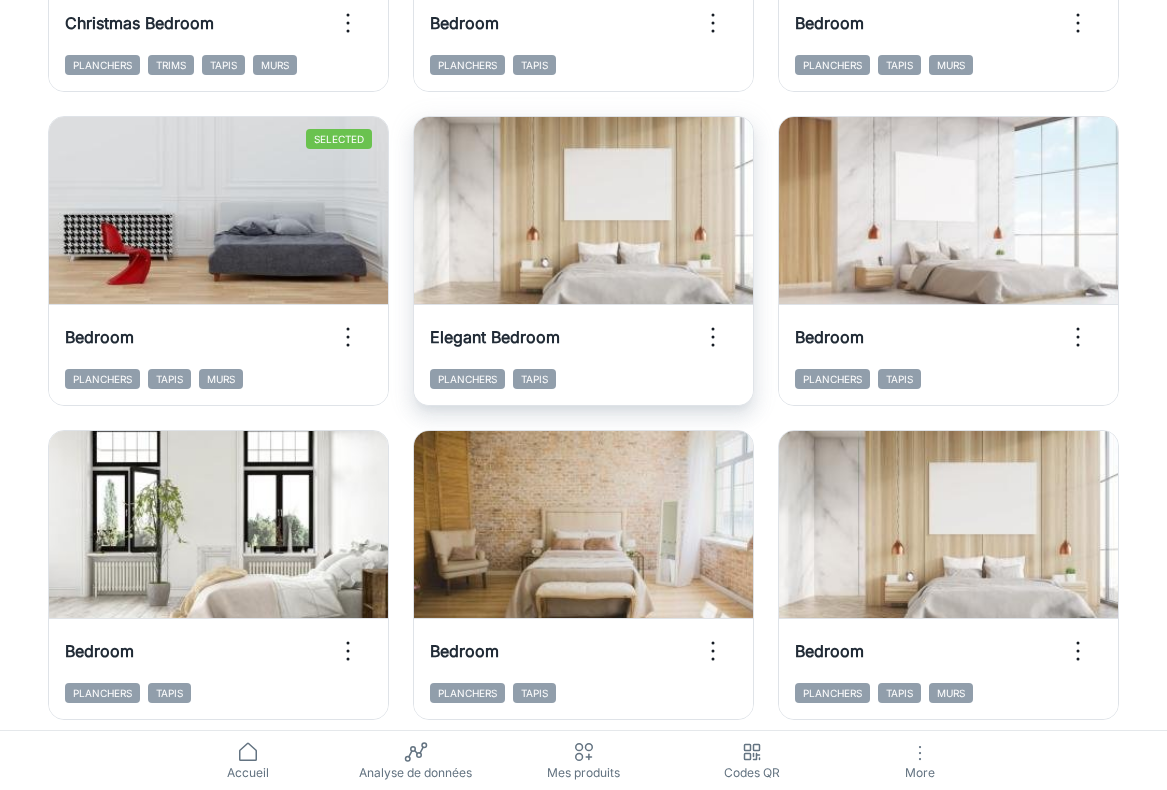 scroll, scrollTop: 783, scrollLeft: 0, axis: vertical 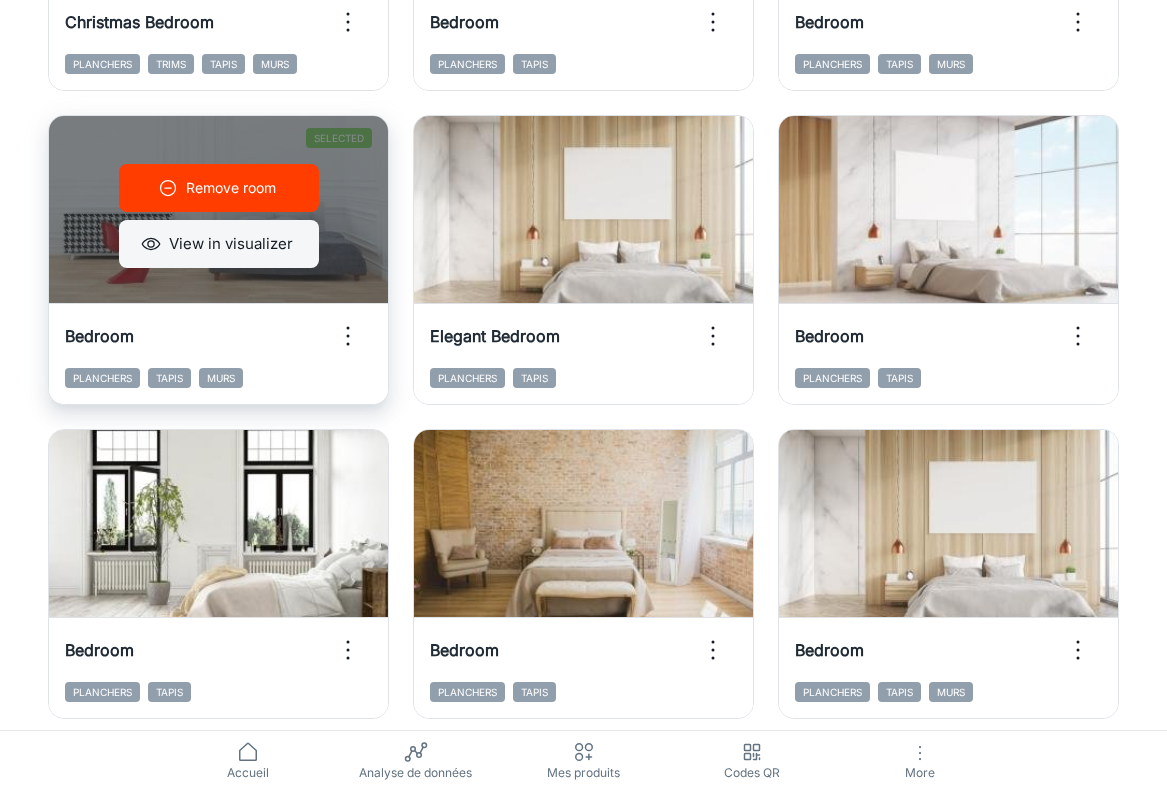 click on "View in visualizer" at bounding box center (219, 244) 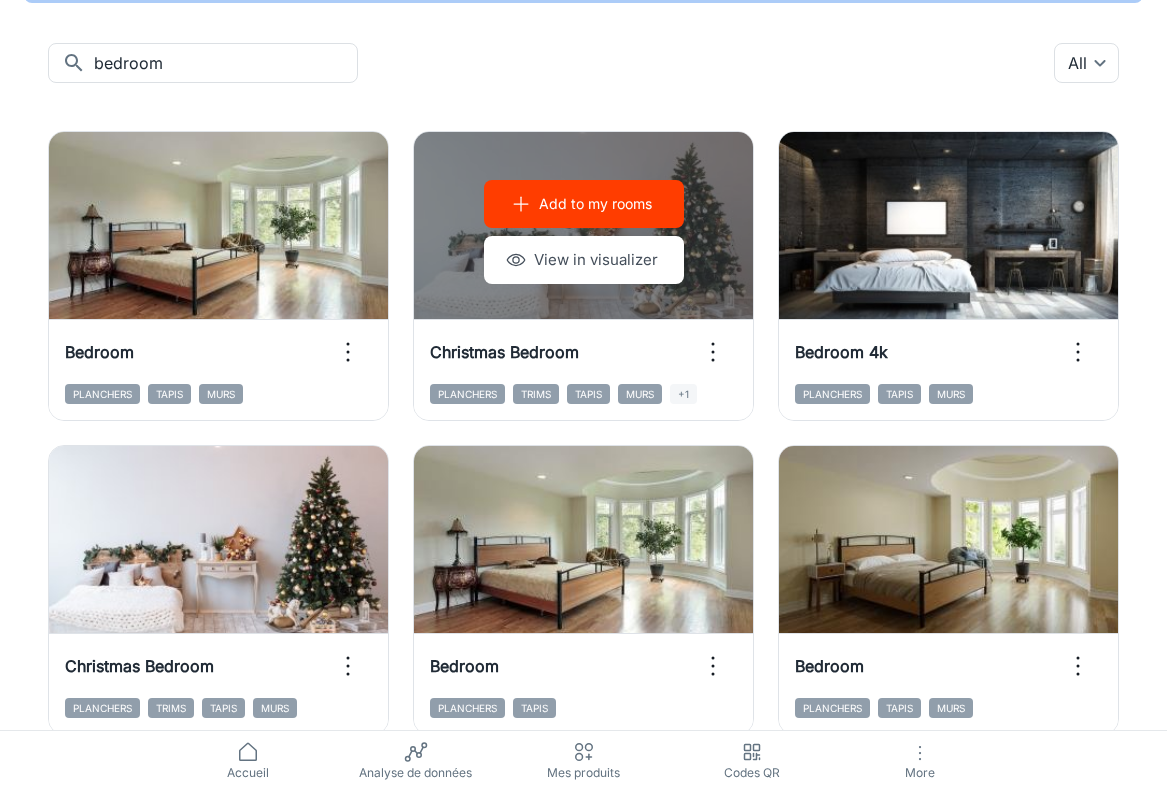 scroll, scrollTop: 0, scrollLeft: 0, axis: both 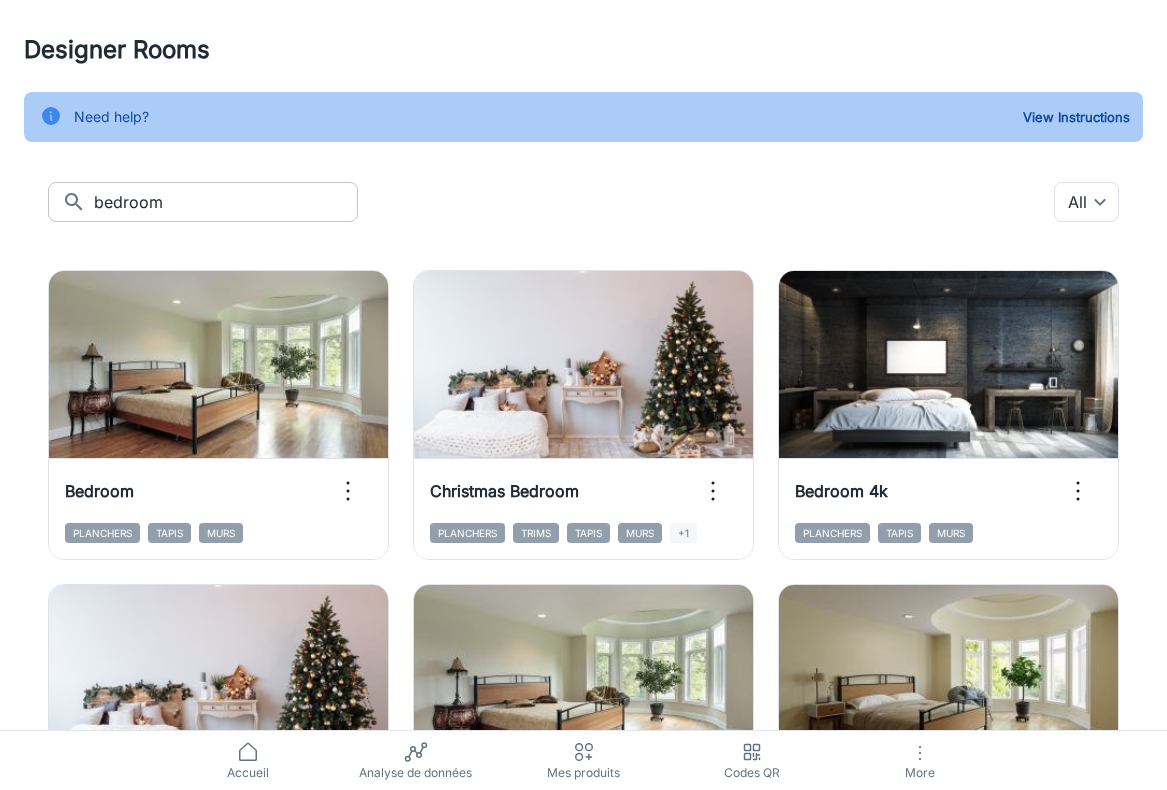 click on "bedroom" at bounding box center (226, 202) 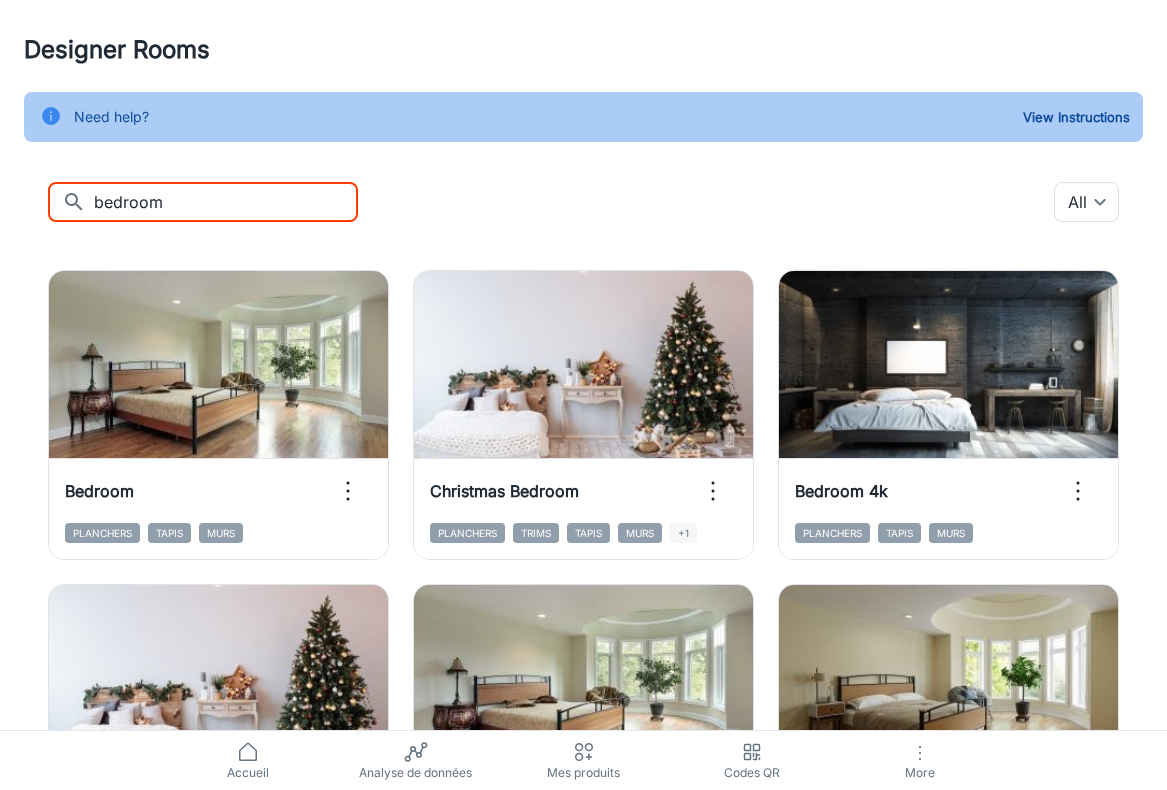click on "bedroom" at bounding box center (226, 202) 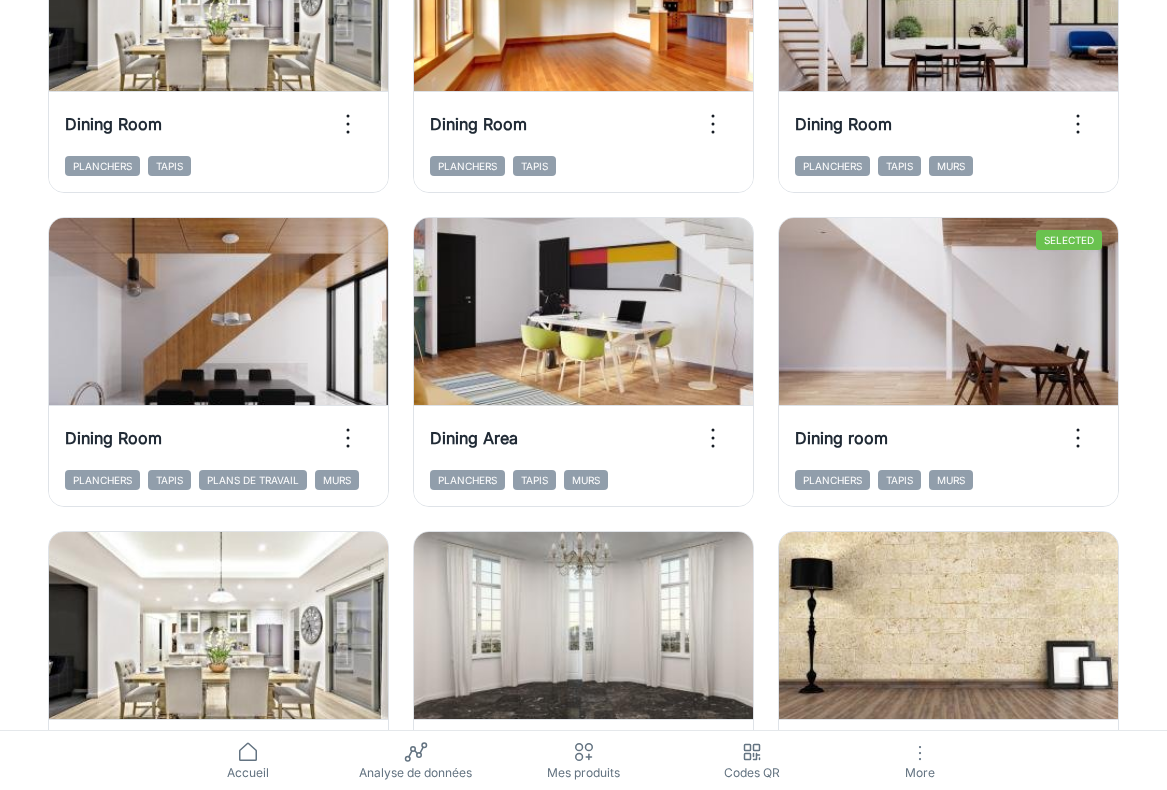 scroll, scrollTop: 391, scrollLeft: 0, axis: vertical 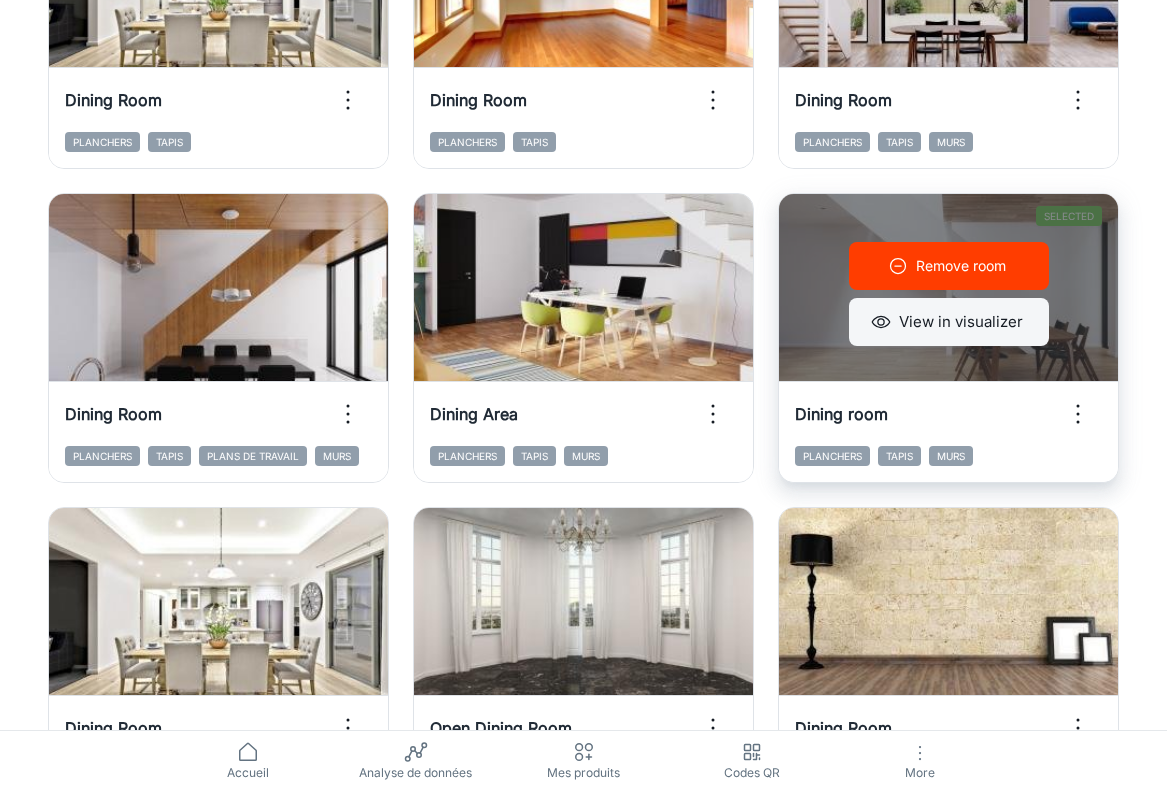 click on "View in visualizer" at bounding box center [949, 322] 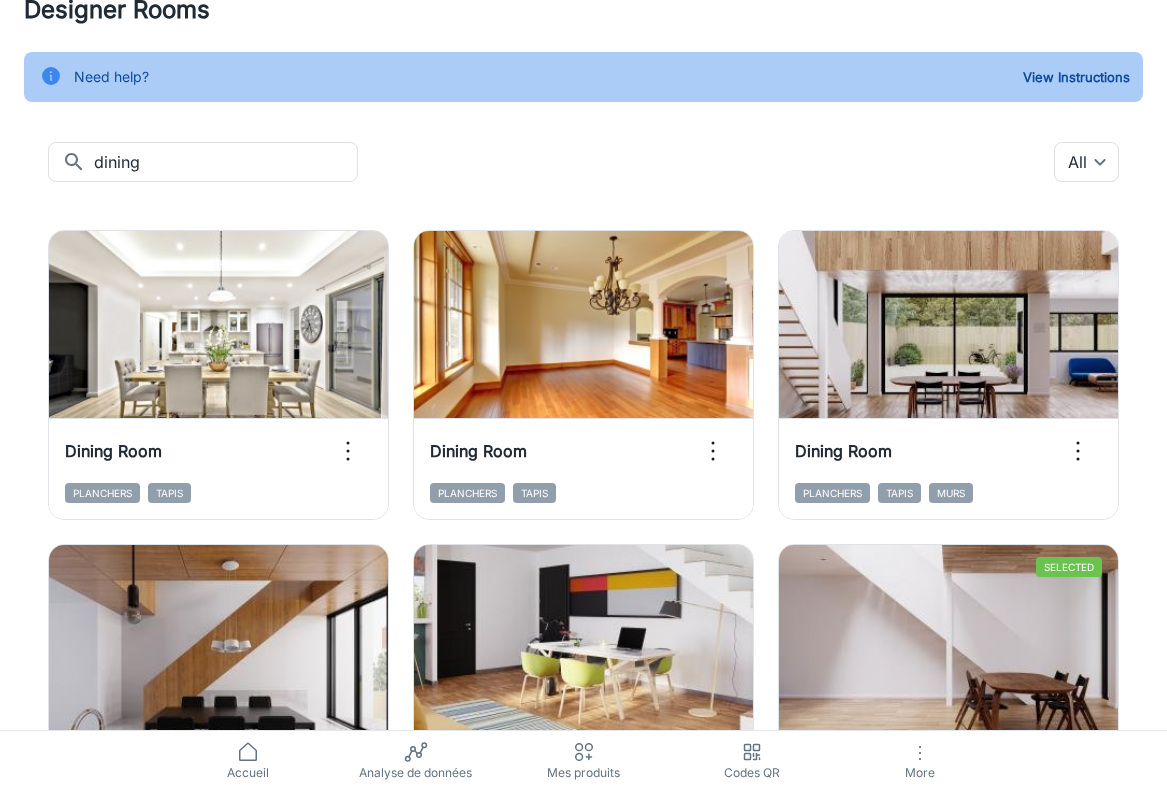 scroll, scrollTop: 0, scrollLeft: 0, axis: both 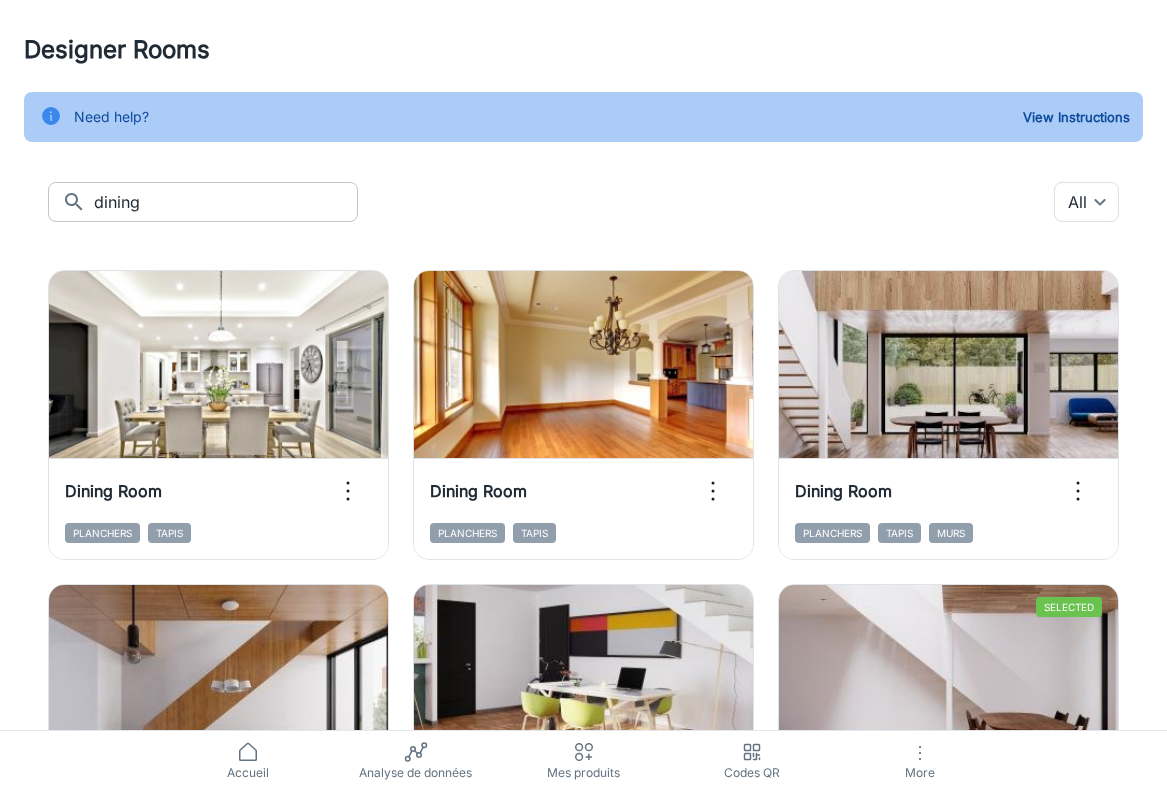 click on "dining" at bounding box center (226, 202) 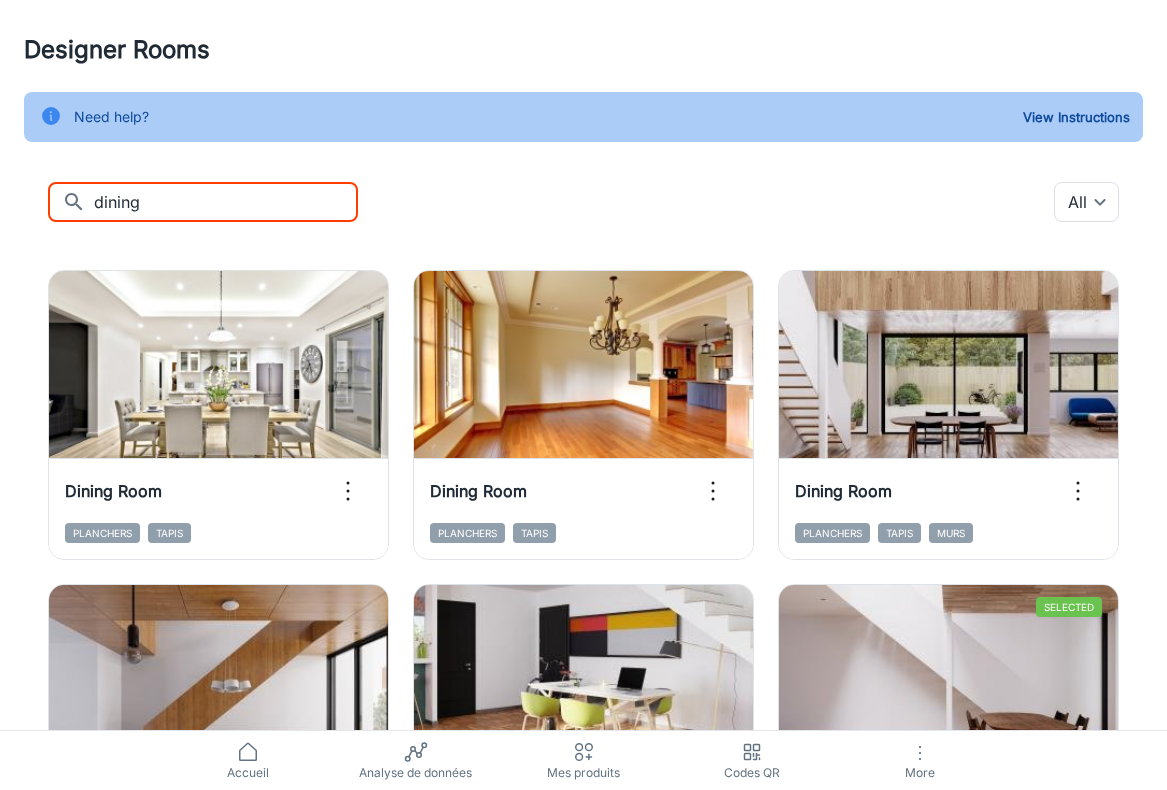 click on "dining" at bounding box center (226, 202) 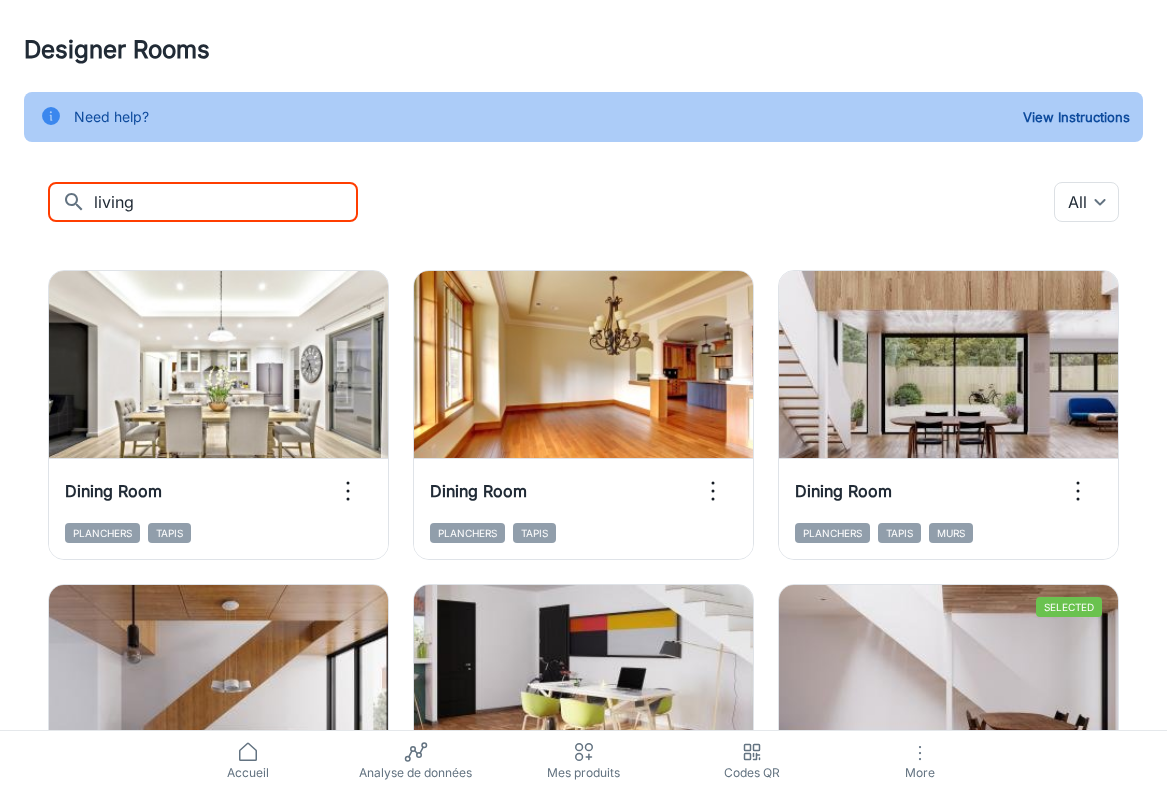type on "living" 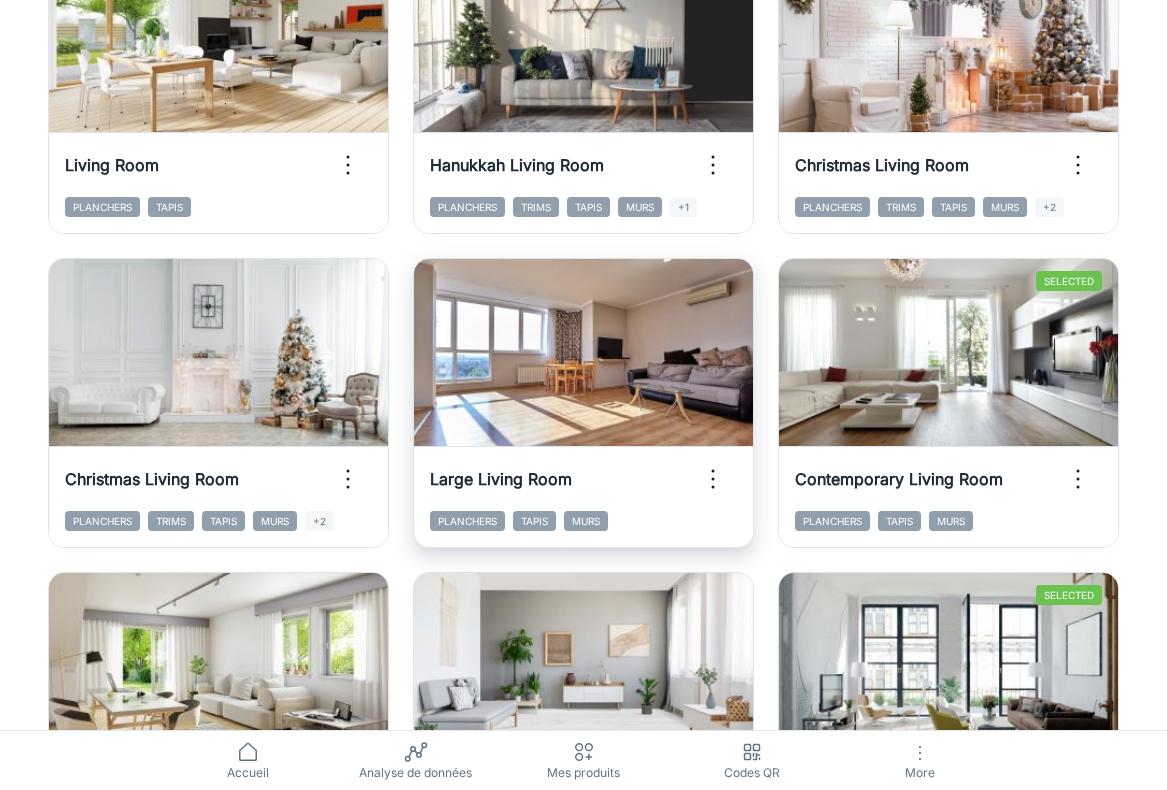 scroll, scrollTop: 331, scrollLeft: 0, axis: vertical 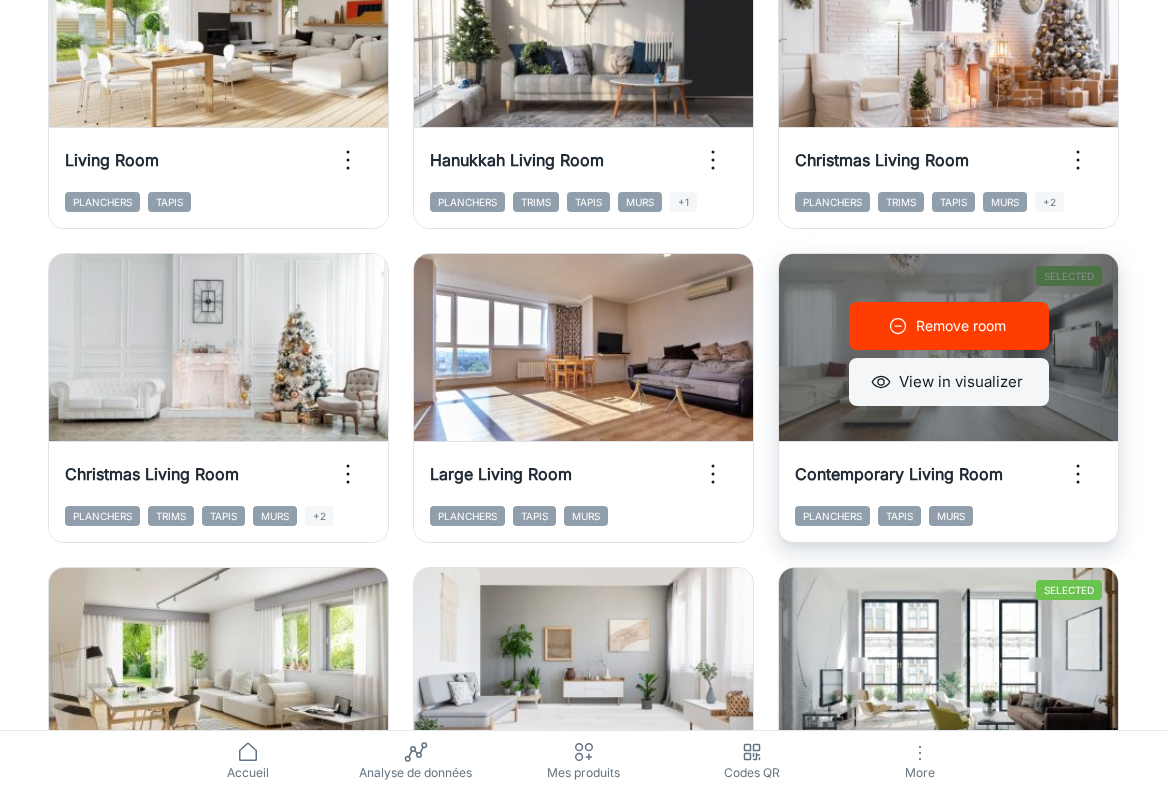 click 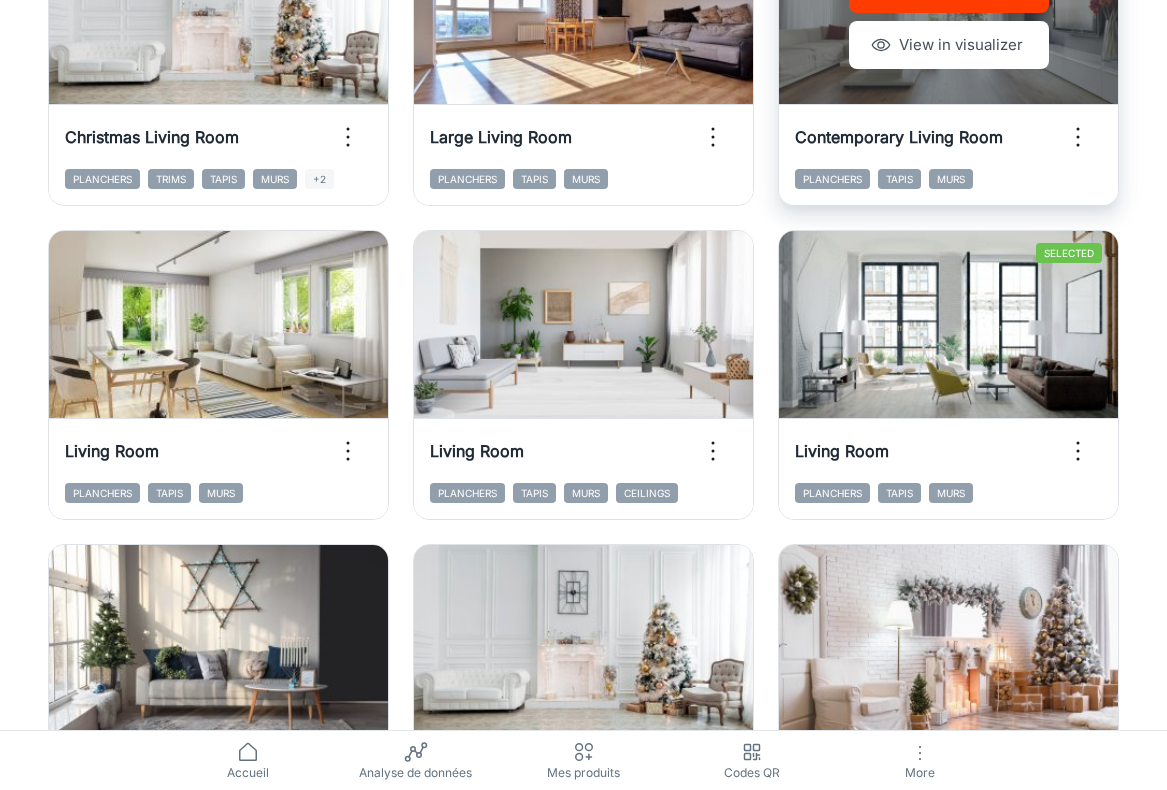 scroll, scrollTop: 703, scrollLeft: 0, axis: vertical 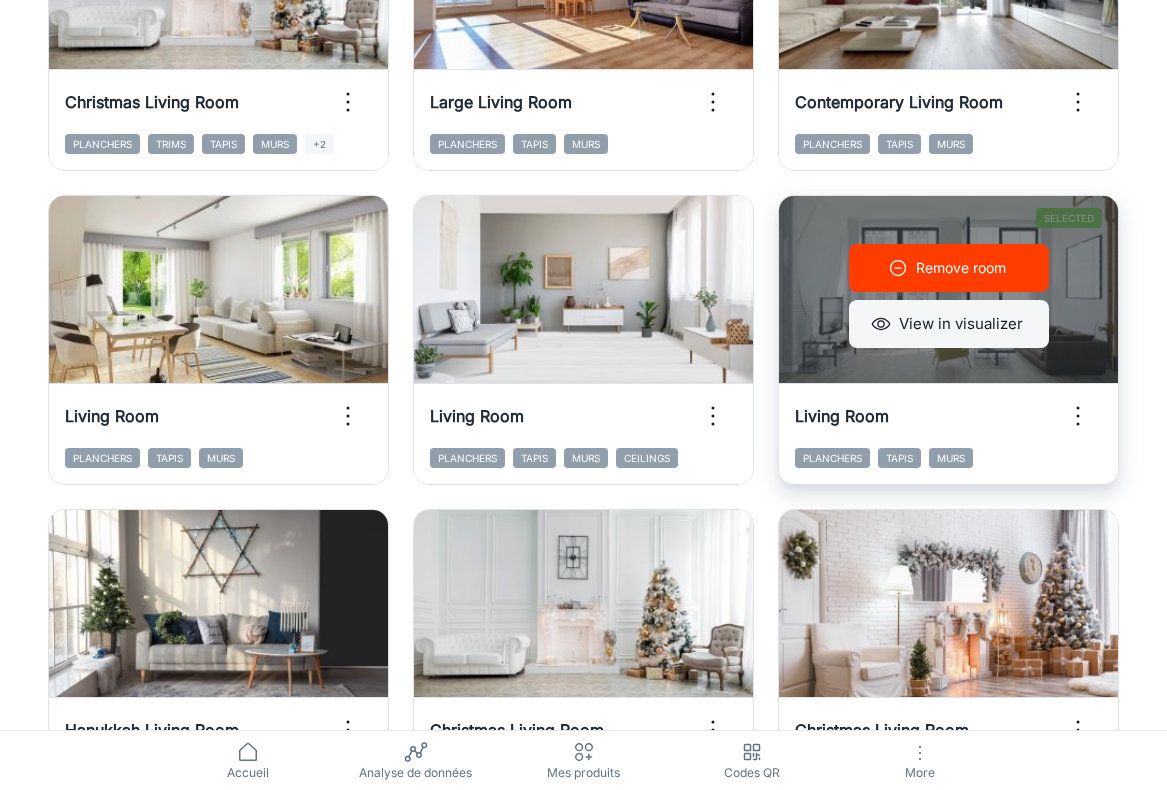 click on "View in visualizer" at bounding box center (949, 324) 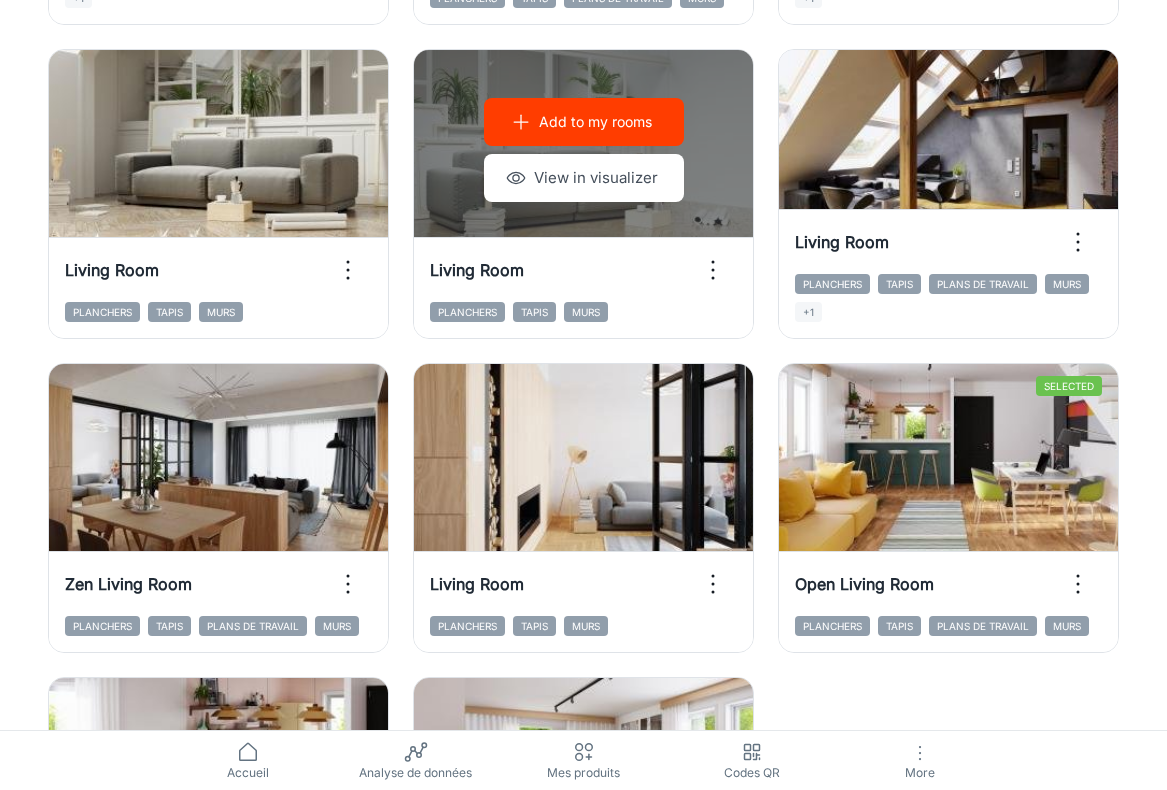 scroll, scrollTop: 2735, scrollLeft: 0, axis: vertical 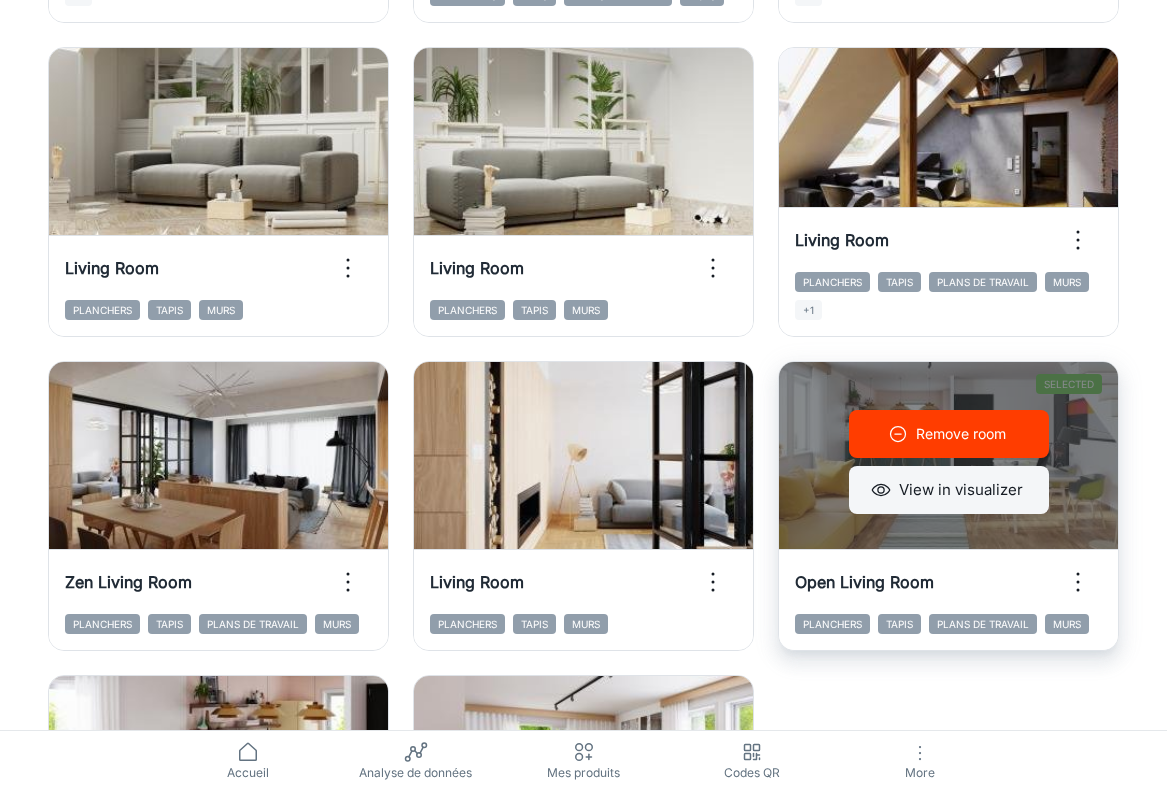 click on "View in visualizer" at bounding box center [949, 490] 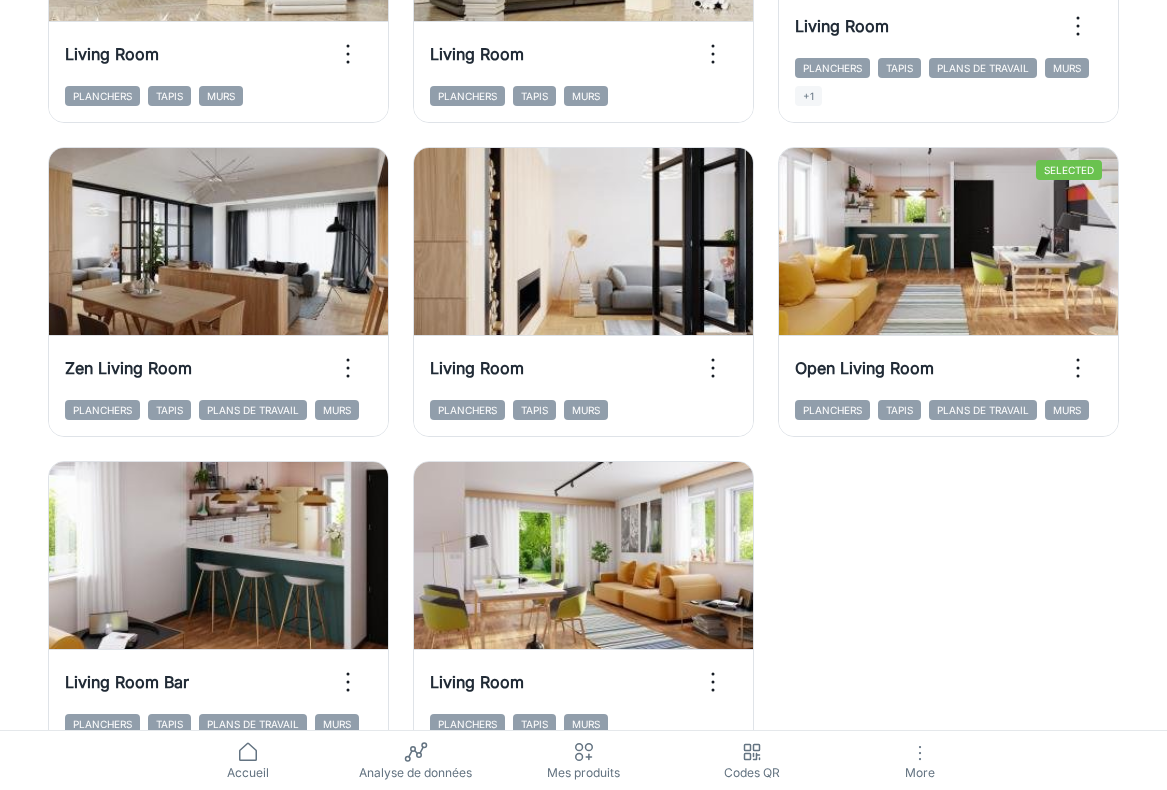 scroll, scrollTop: 3059, scrollLeft: 0, axis: vertical 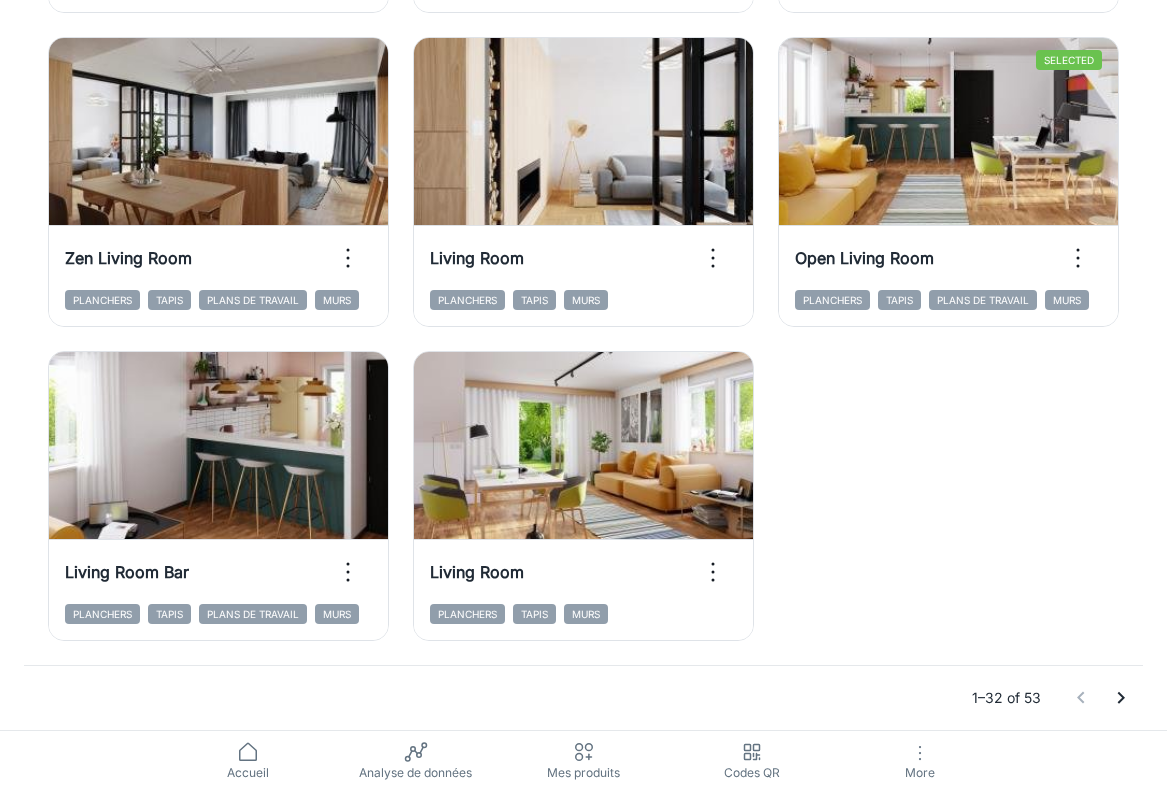 click 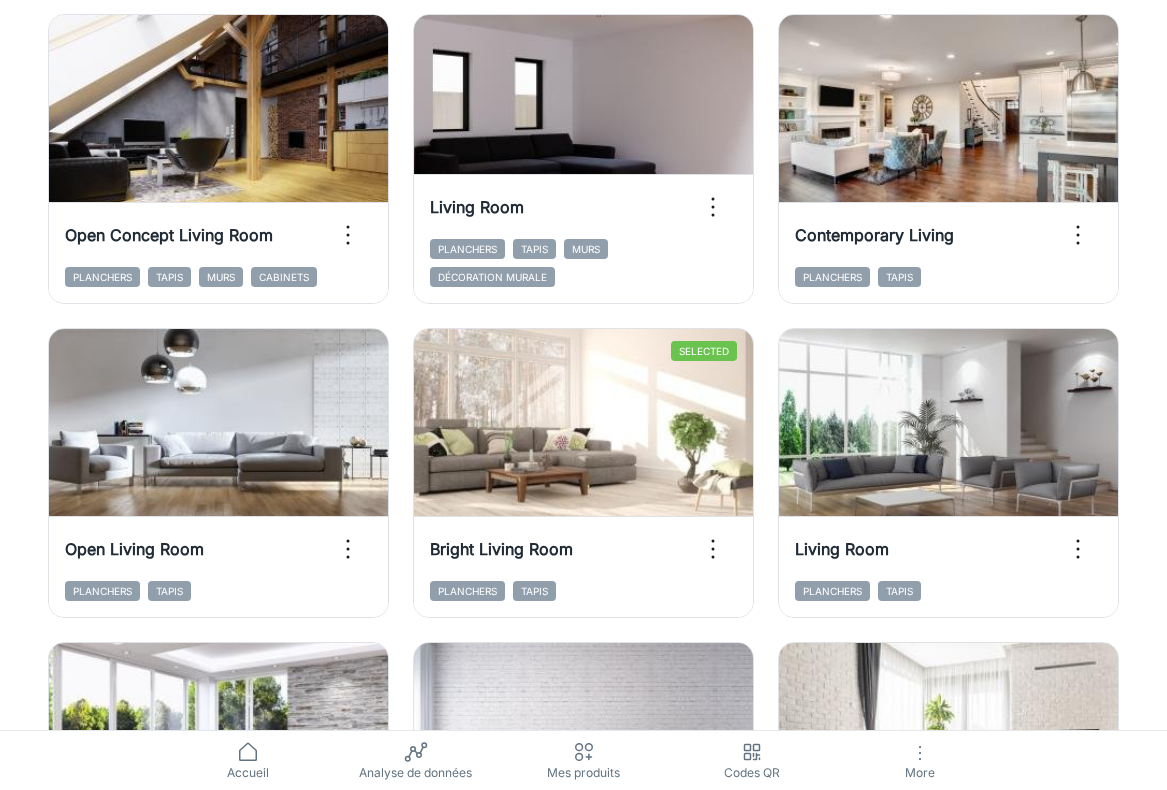scroll, scrollTop: 571, scrollLeft: 0, axis: vertical 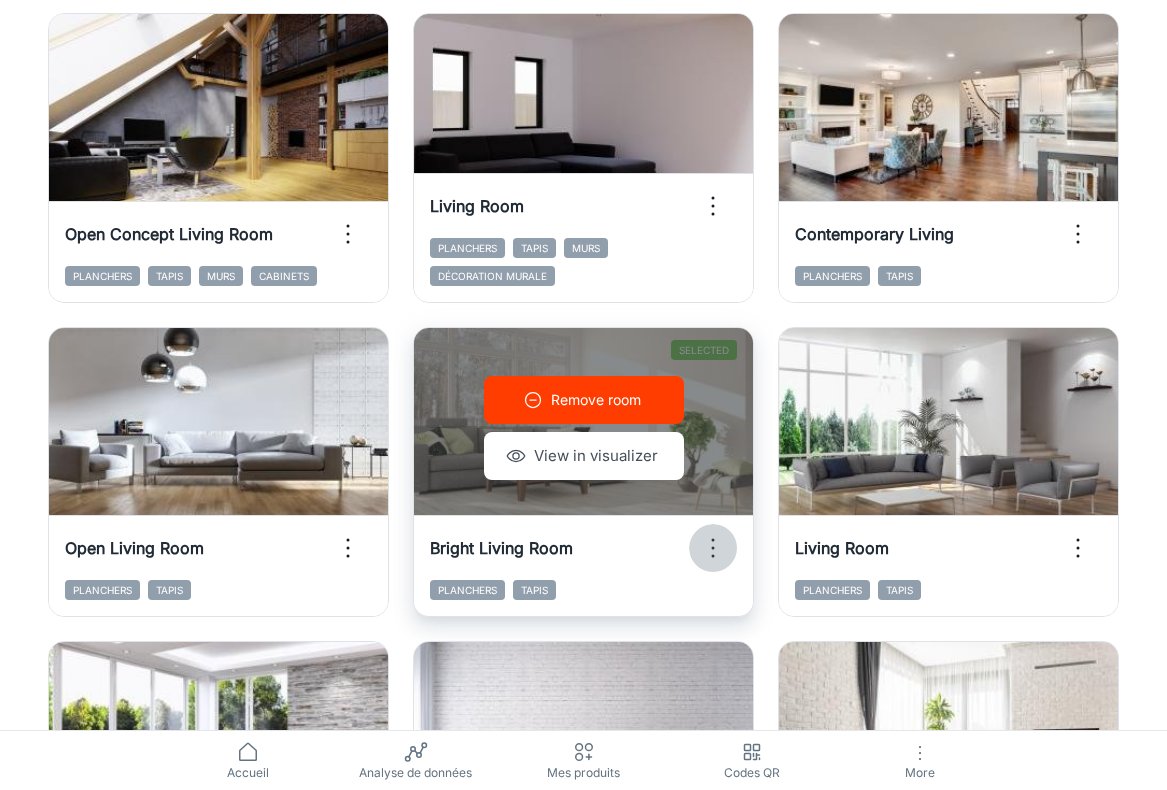click 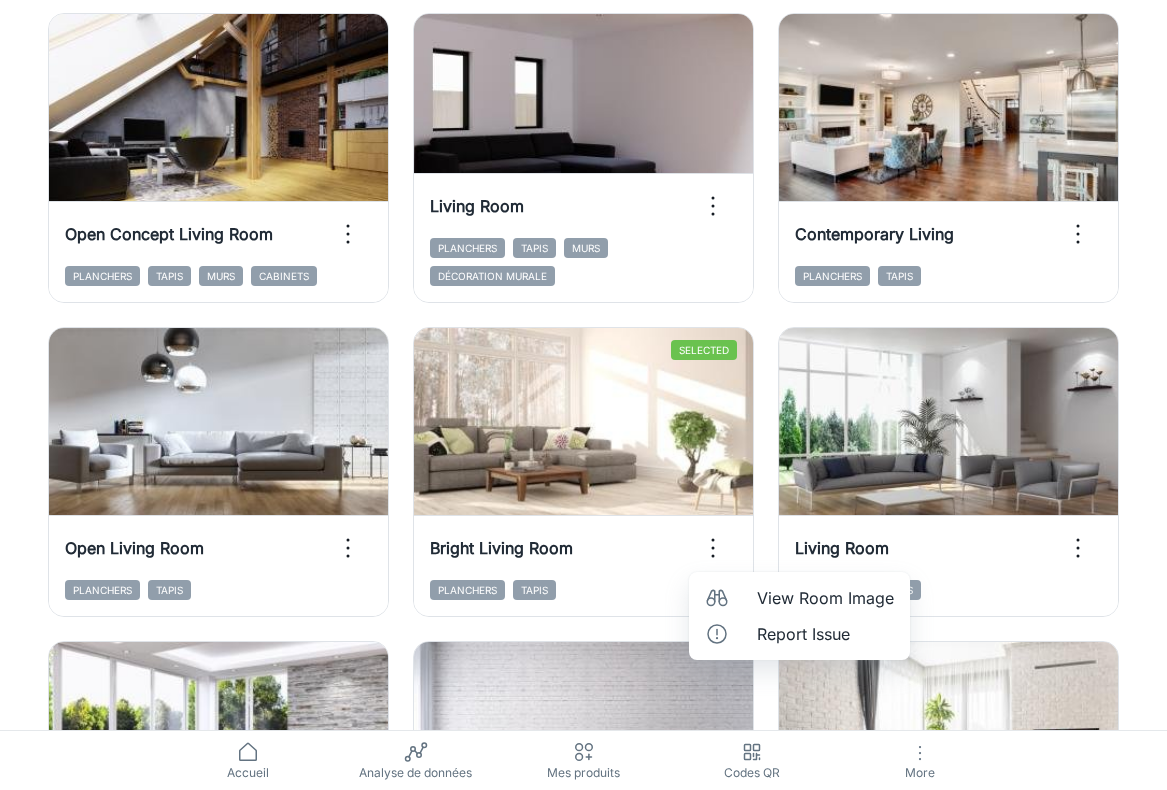click on "View Room Image" at bounding box center (799, 598) 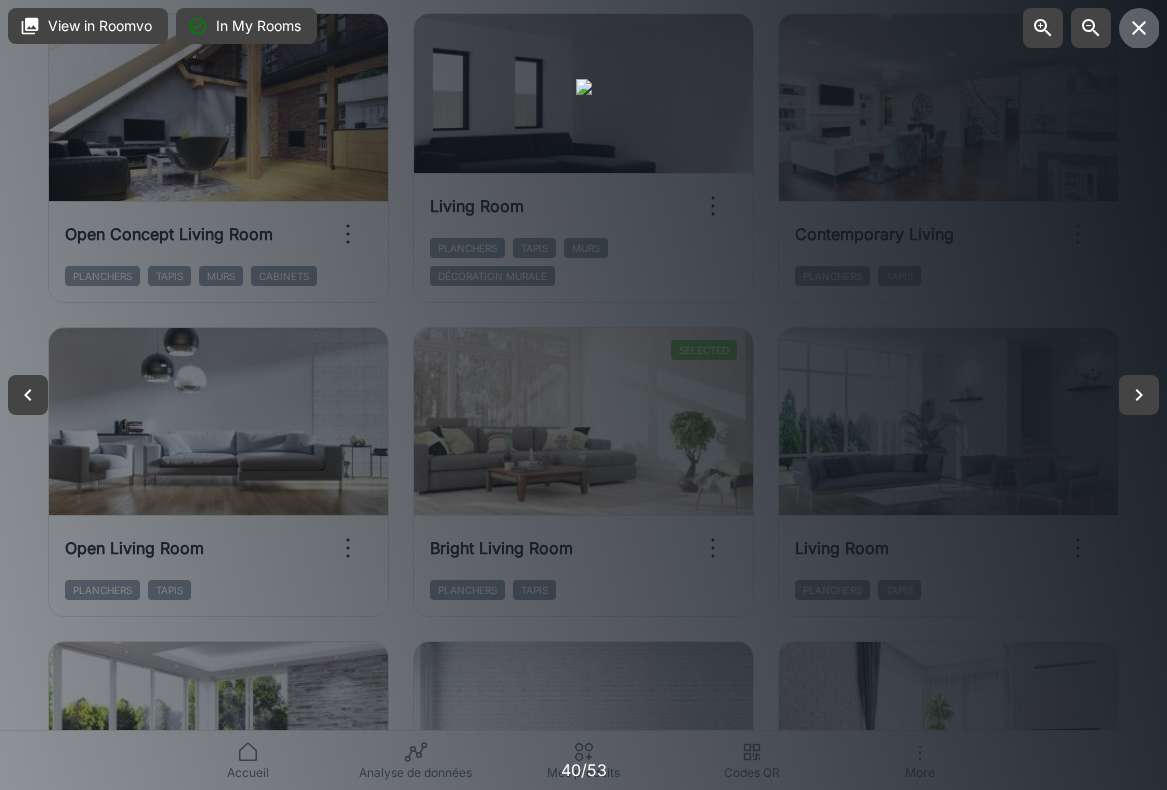 click 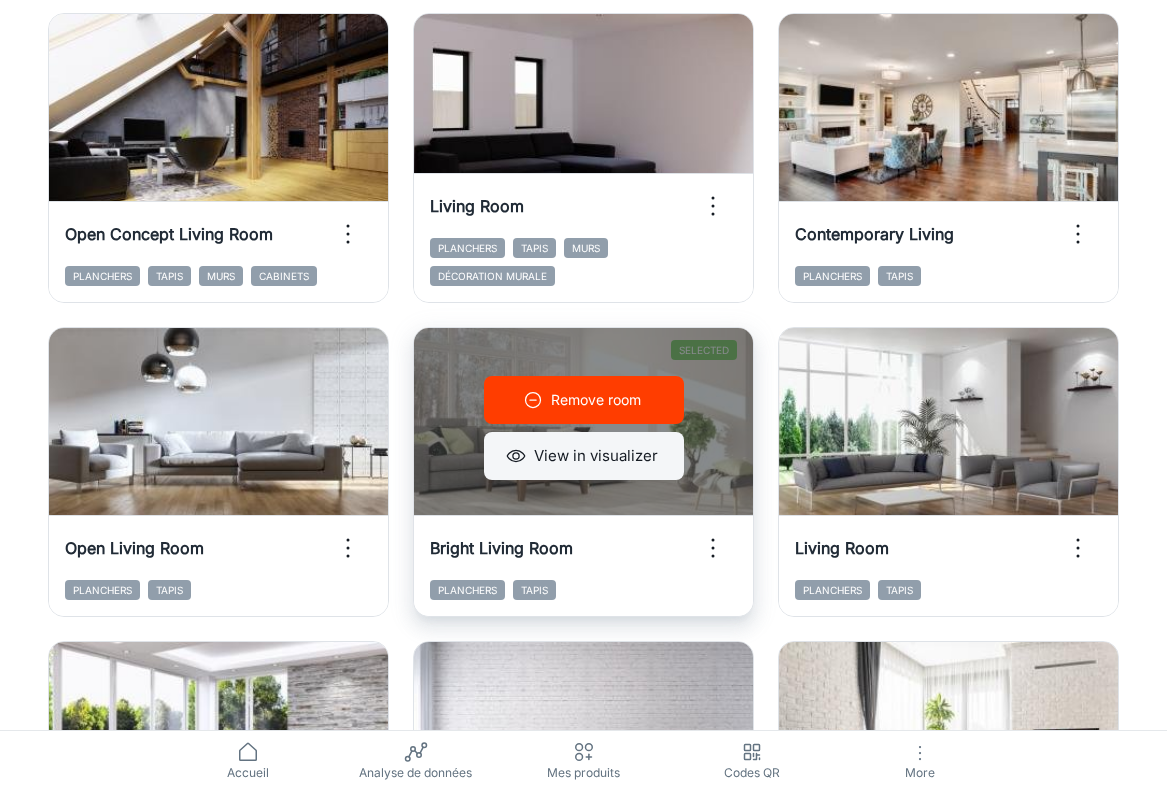 click on "View in visualizer" at bounding box center [584, 456] 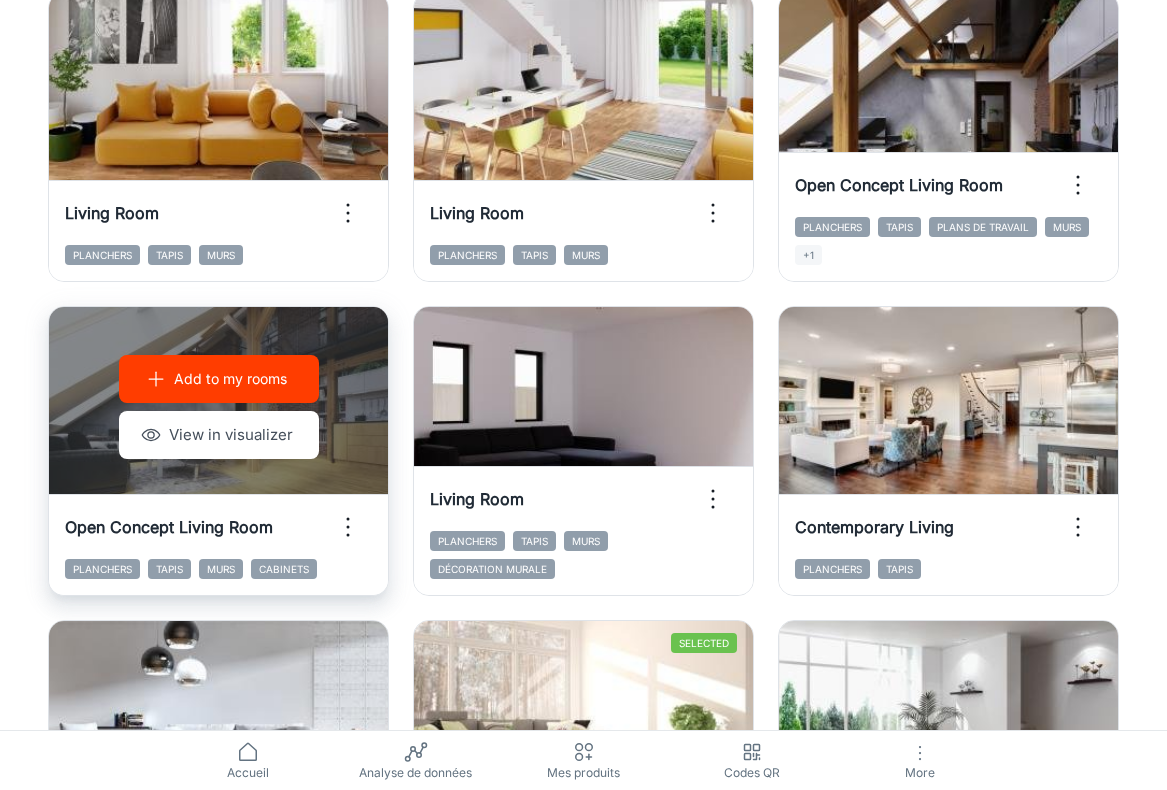 scroll, scrollTop: 0, scrollLeft: 0, axis: both 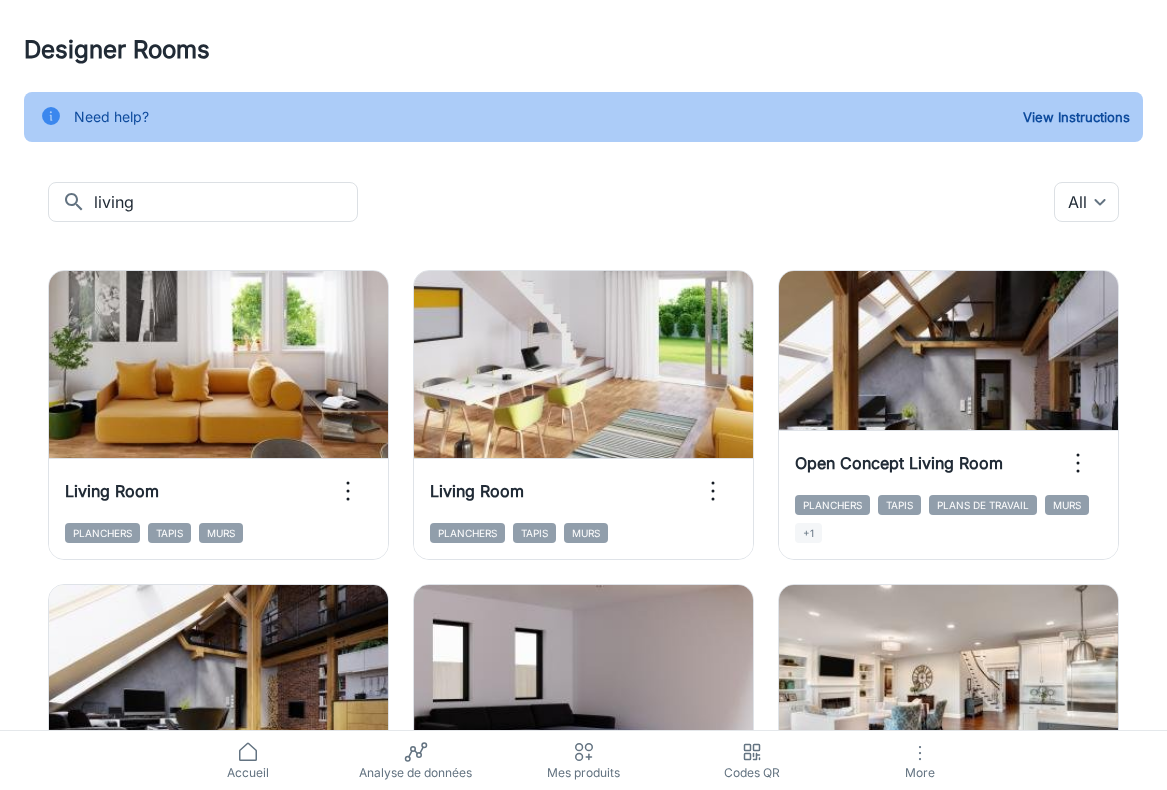 click on "Designer Rooms" at bounding box center (583, 50) 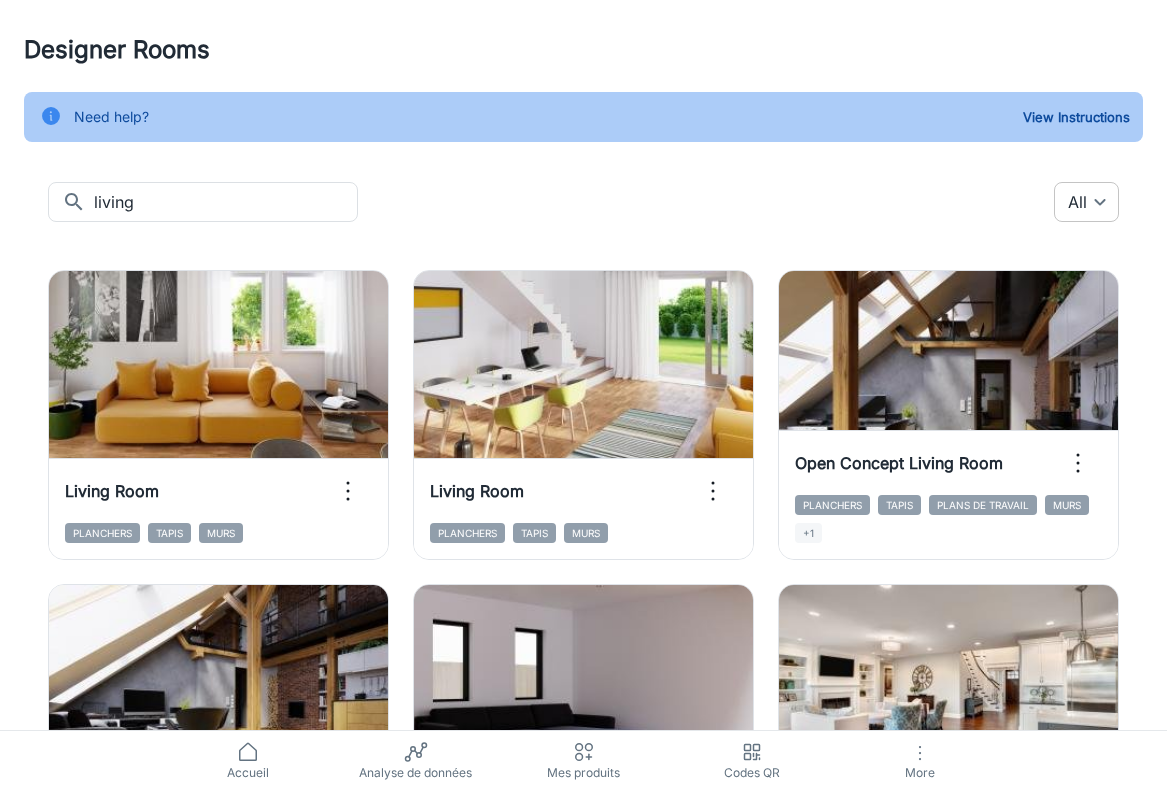 click on "Designer Rooms Need help? View Instructions ​ living ​ All ​ Add to my rooms View in visualizer Living Room Planchers Tapis Murs Add to my rooms View in visualizer Living Room Planchers Tapis Murs Add to my rooms View in visualizer Open Concept Living Room Planchers Tapis Plans de travail Murs +1 Add to my rooms View in visualizer Open Concept Living Room Planchers Tapis Murs Cabinets Add to my rooms View in visualizer Living Room Planchers Tapis Murs Décoration murale Add to my rooms View in visualizer Contemporary Living Planchers Tapis Add to my rooms View in visualizer Open Living Room Planchers Tapis Selected Remove room View in visualizer Bright Living Room Planchers Tapis Add to my rooms View in visualizer Living Room Planchers Tapis Add to my rooms View in visualizer Open Living Room Planchers Tapis Add to my rooms View in visualizer Living Room Planchers Tapis Add to my rooms View in visualizer Living Room Planchers Tapis Murs Add to my rooms View in visualizer Living Room Planchers Tapis Murs" at bounding box center [583, 395] 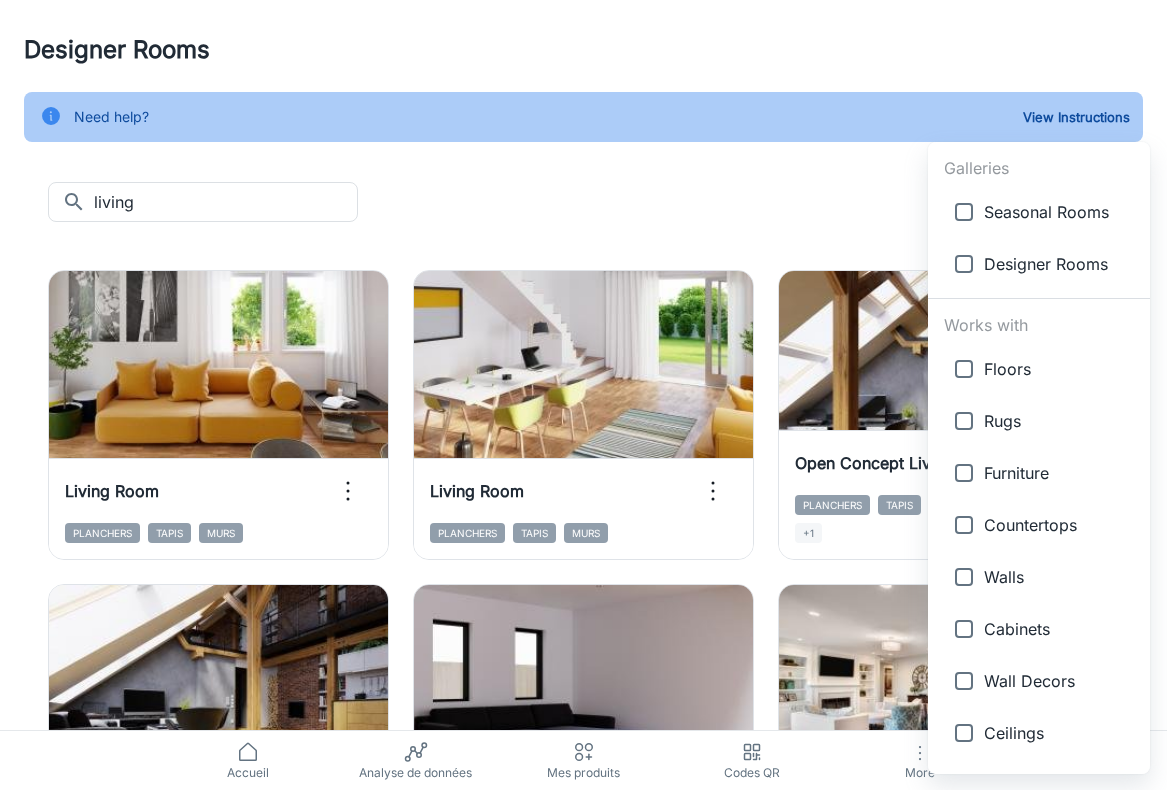 click at bounding box center (964, 212) 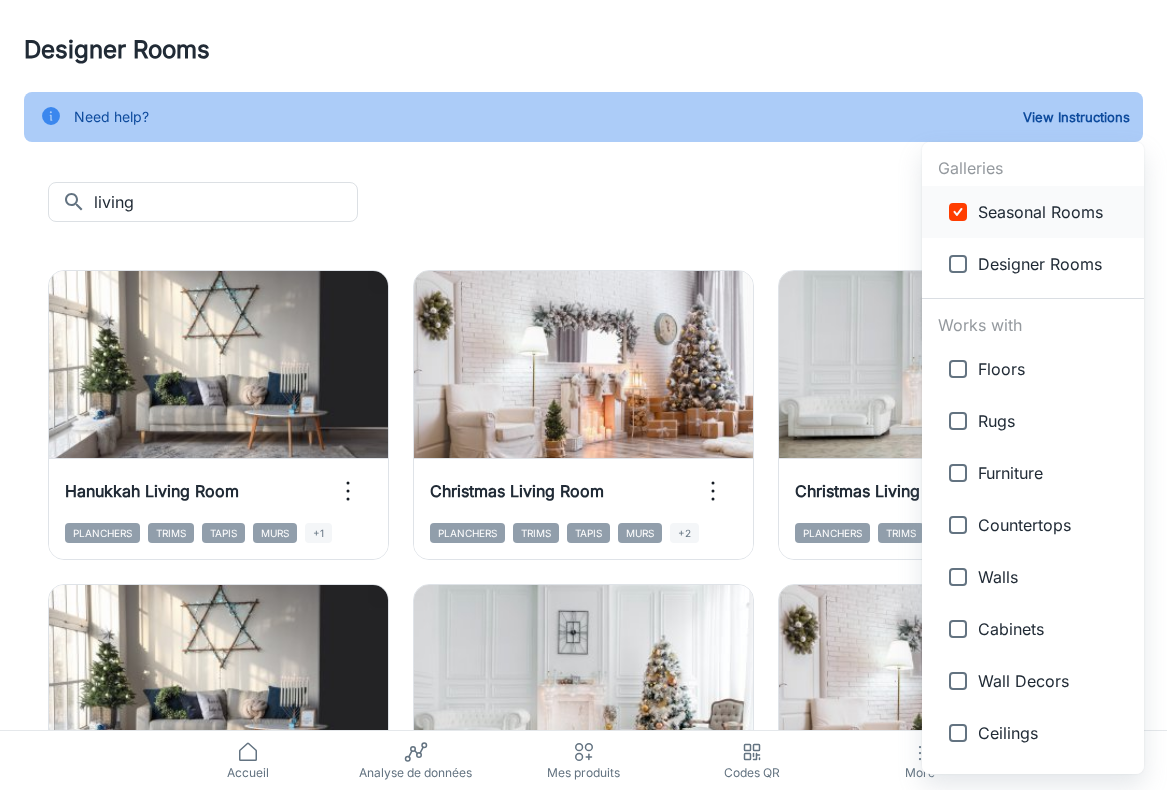 click at bounding box center [958, 212] 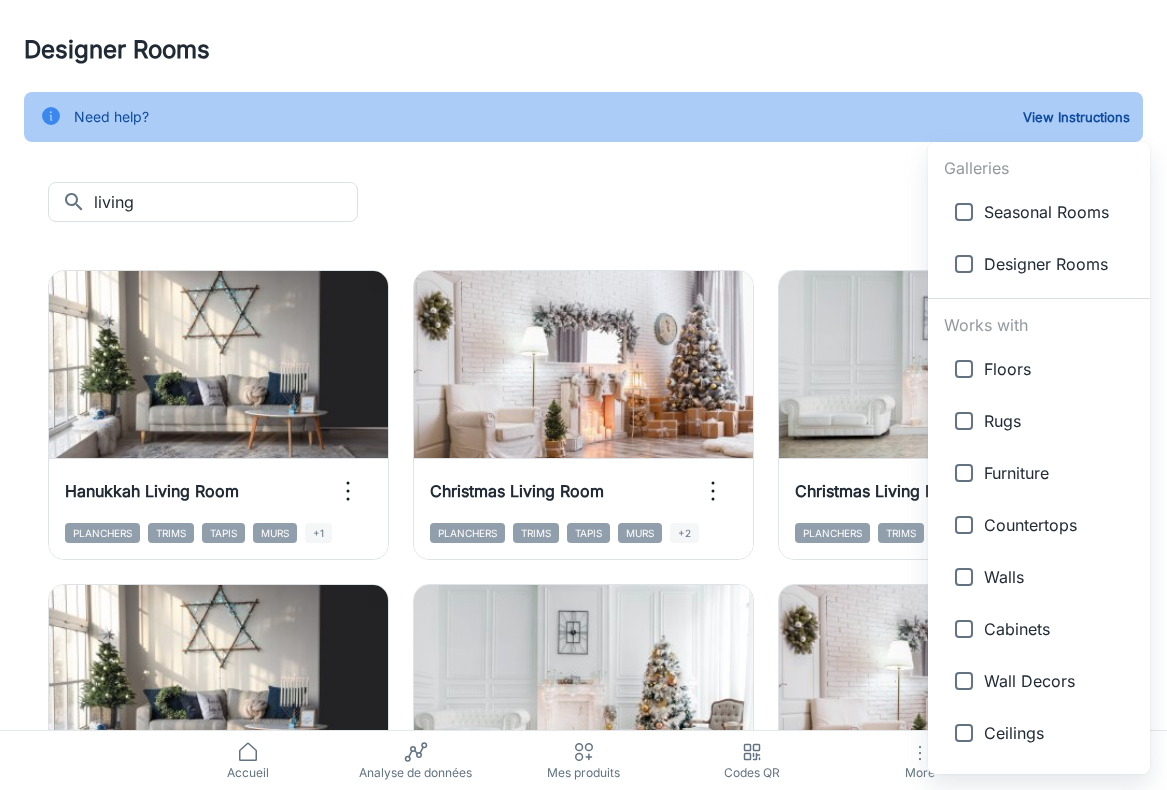 click at bounding box center [583, 395] 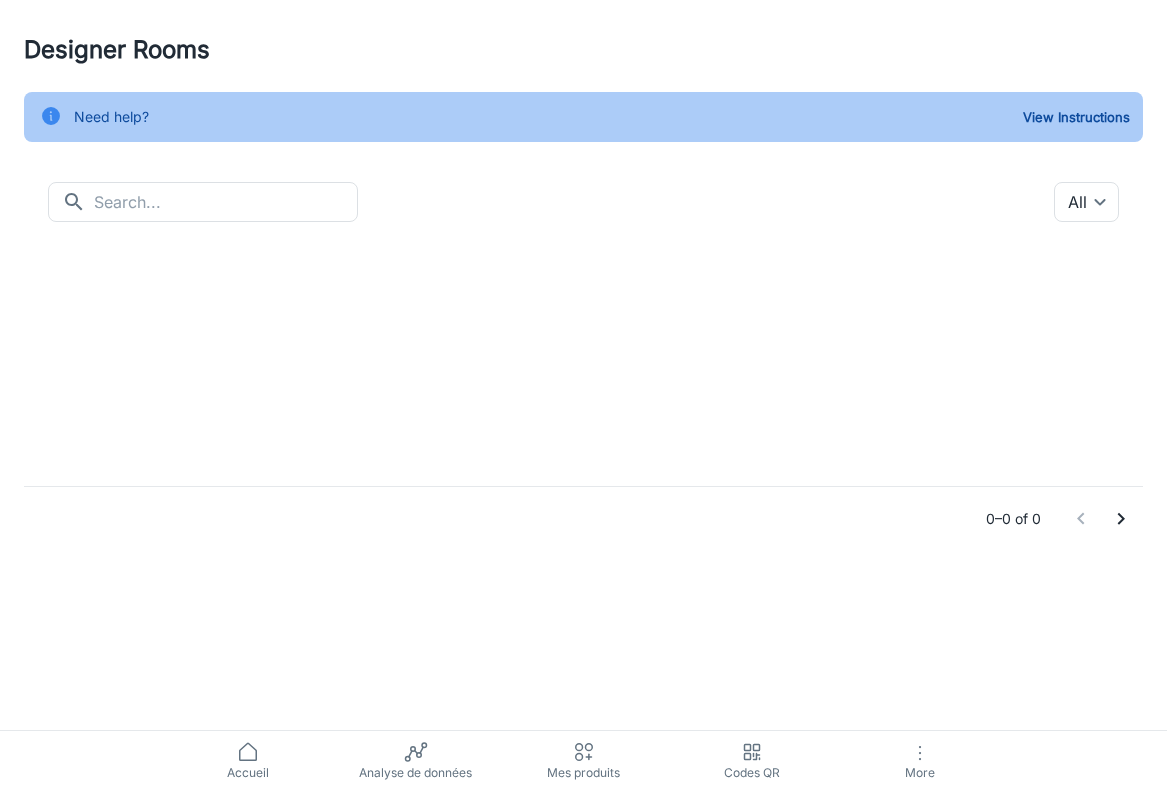 scroll, scrollTop: 0, scrollLeft: 0, axis: both 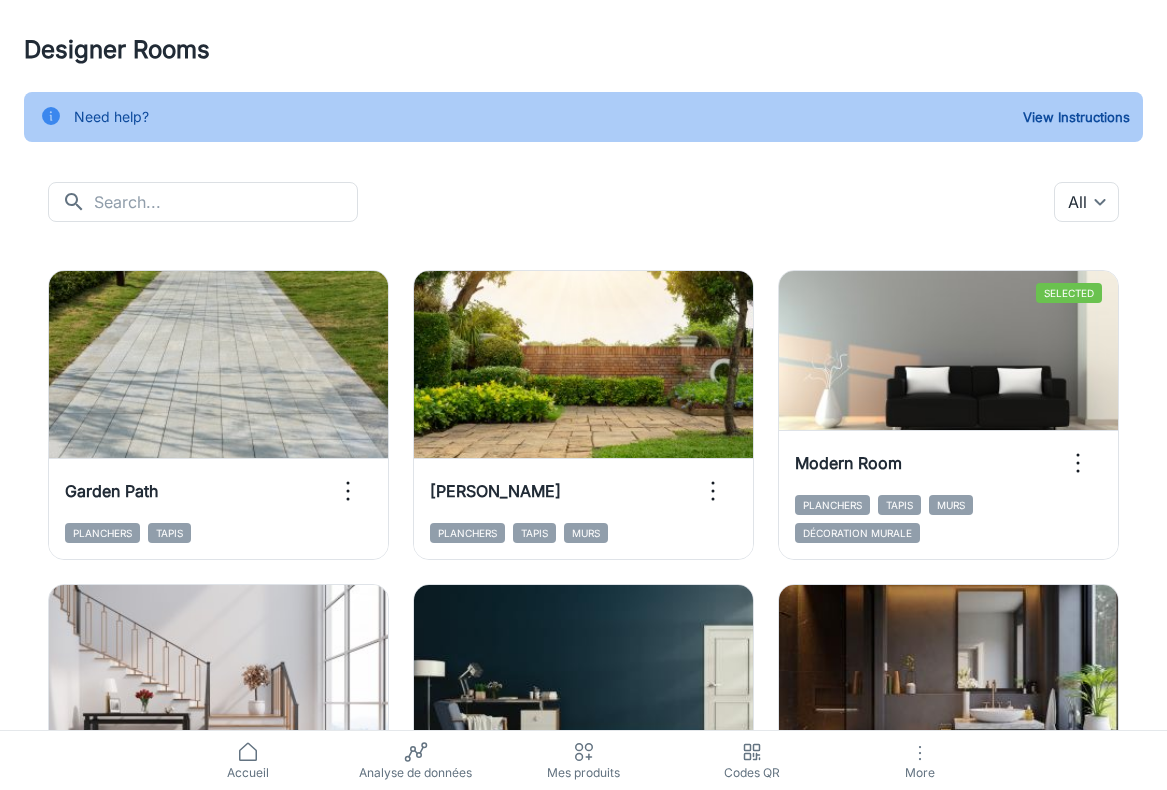 click 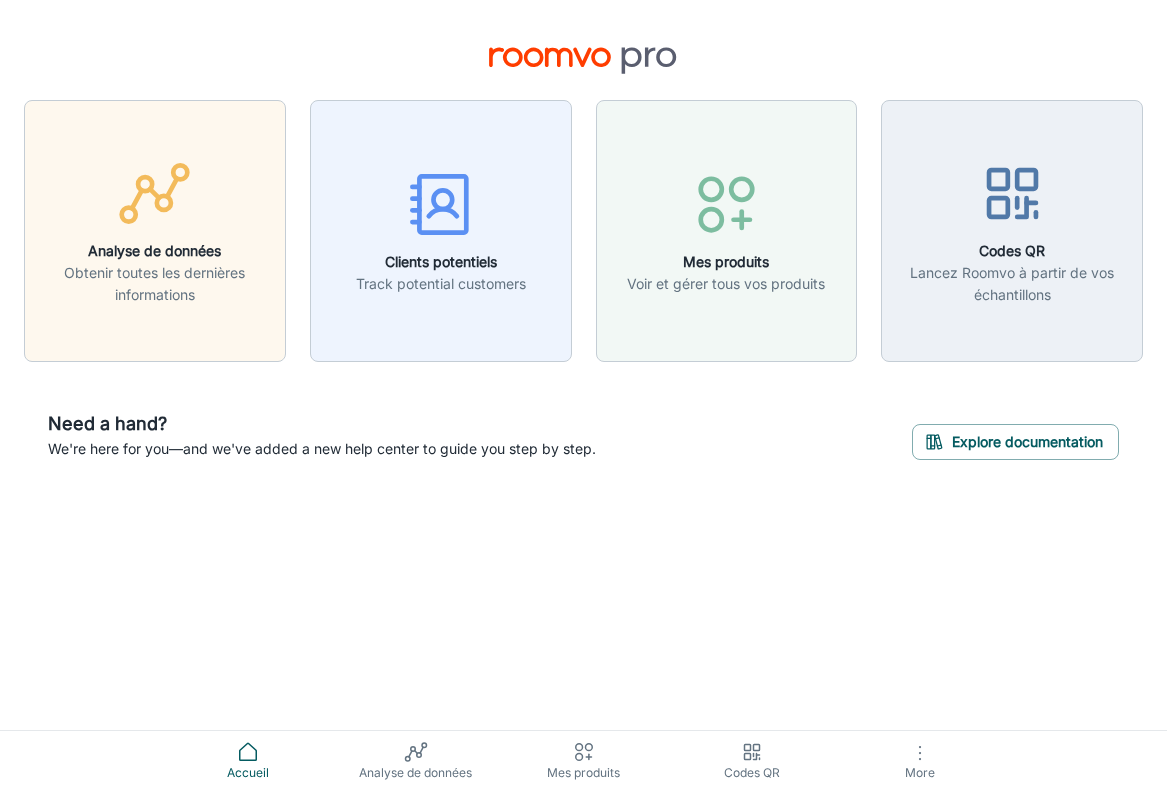 click 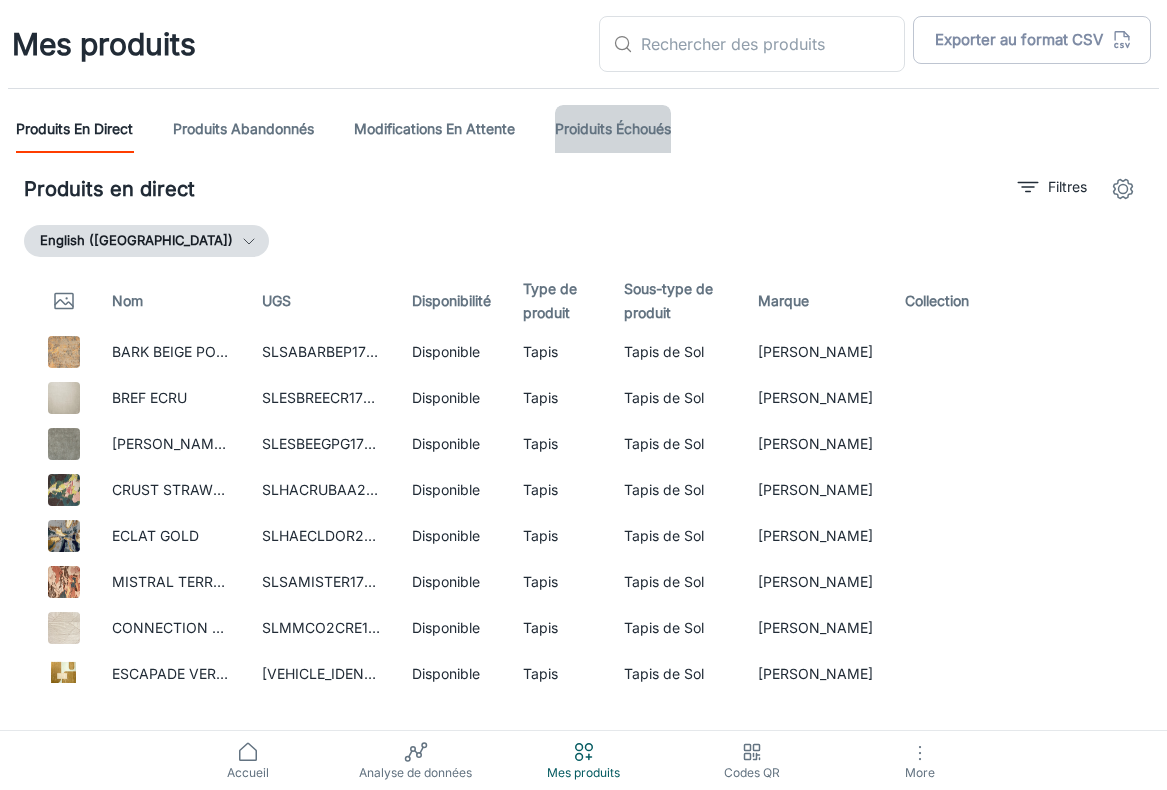 click on "Proiduits Échoués" at bounding box center (613, 129) 